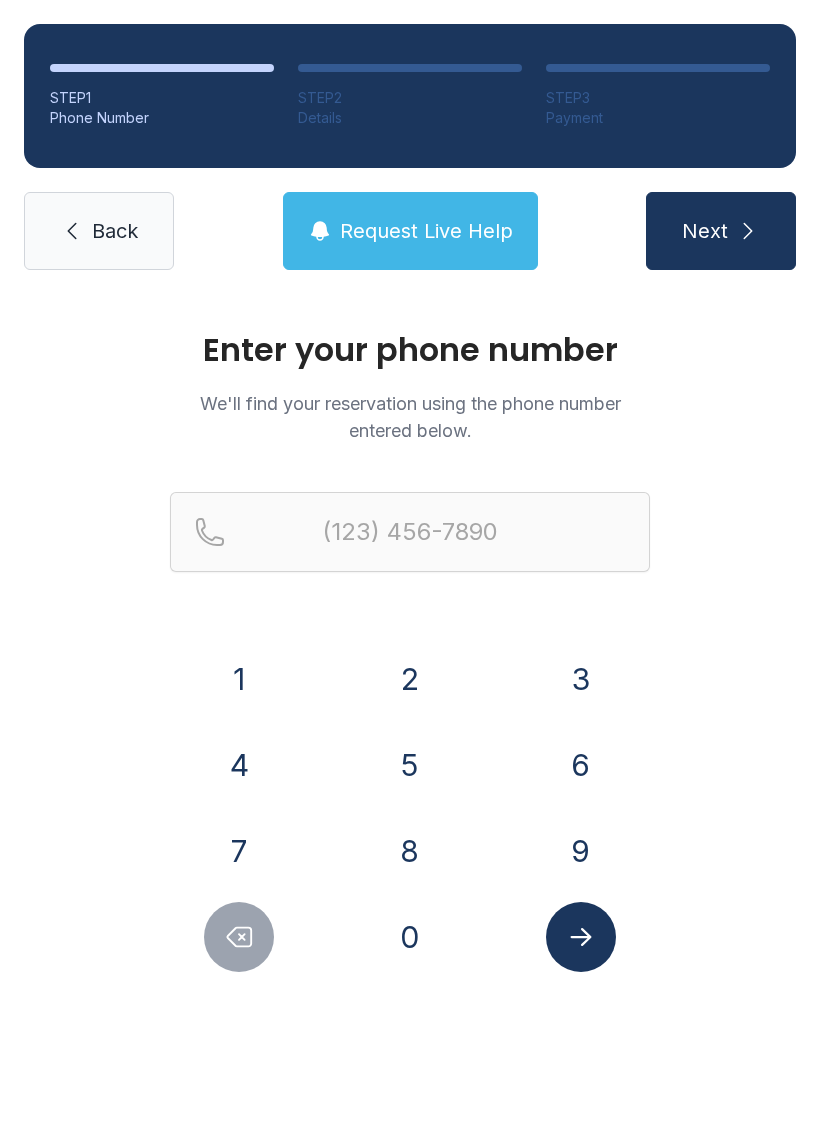 scroll, scrollTop: 0, scrollLeft: 0, axis: both 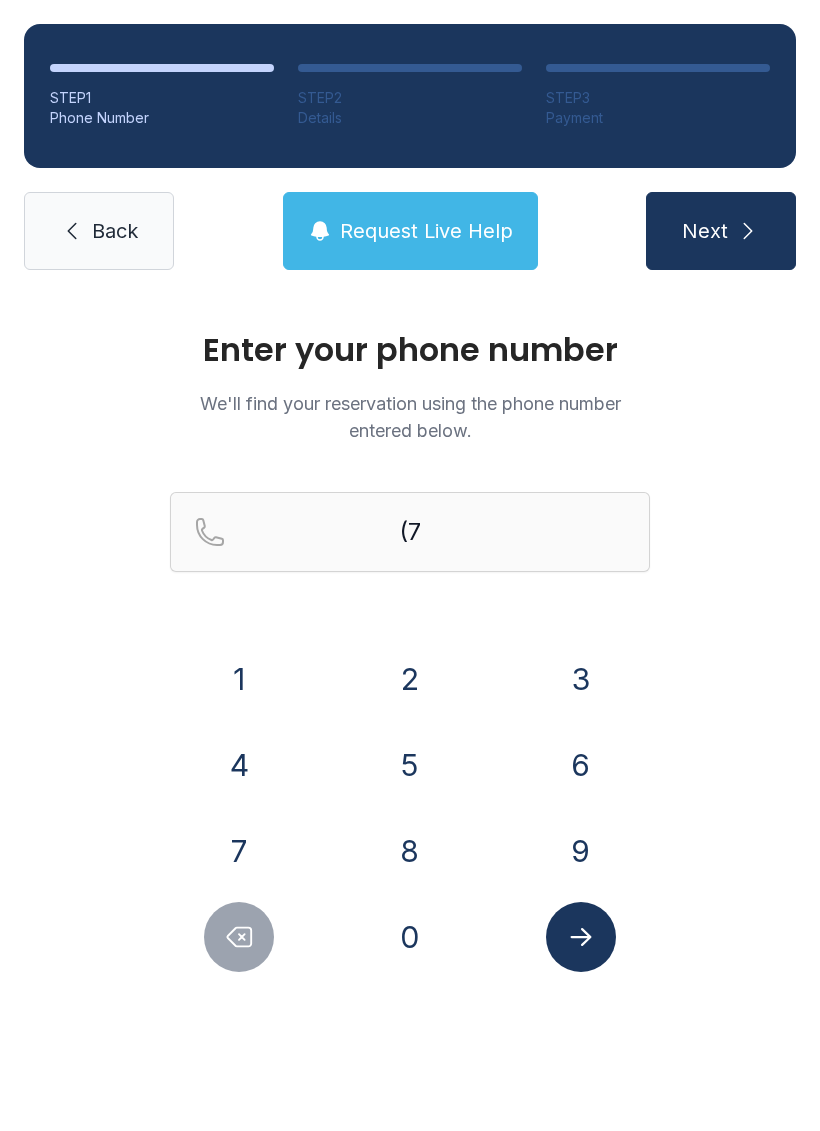 click on "7" at bounding box center [239, 679] 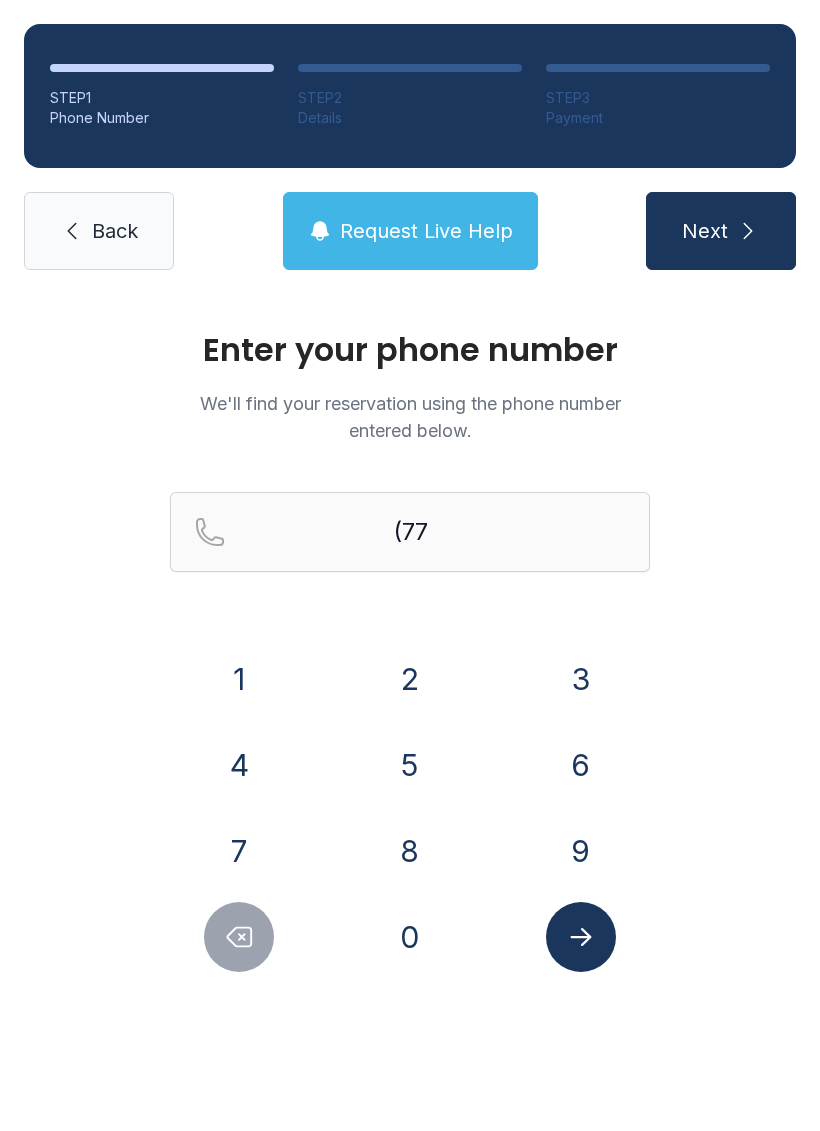 click on "0" at bounding box center (239, 679) 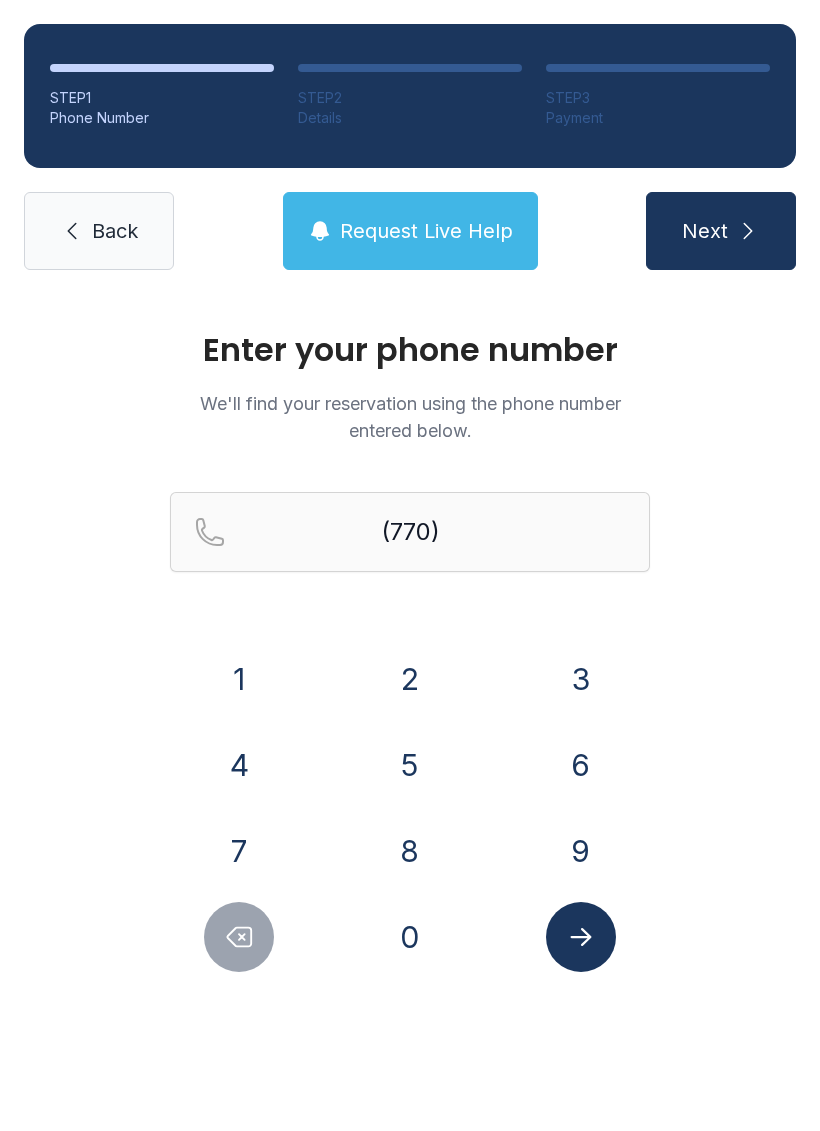 click on "9" at bounding box center (239, 679) 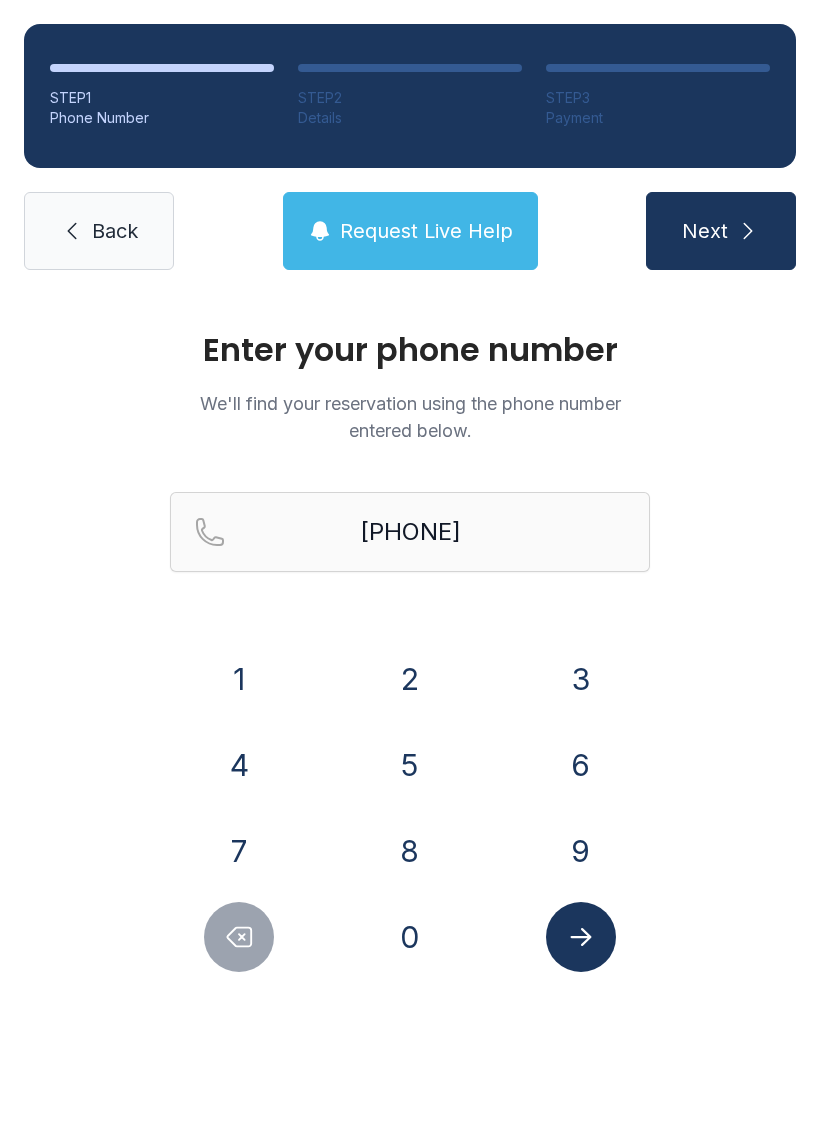 click on "1" at bounding box center (239, 679) 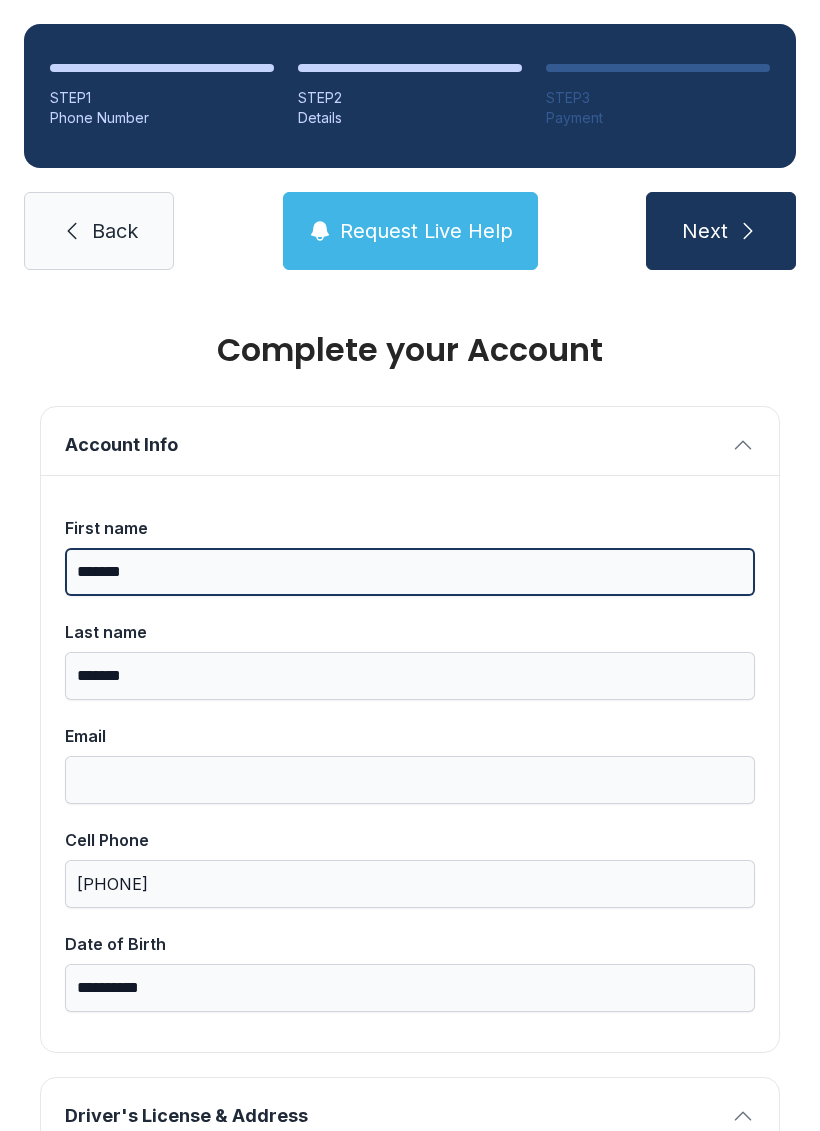 click on "*******" at bounding box center [410, 572] 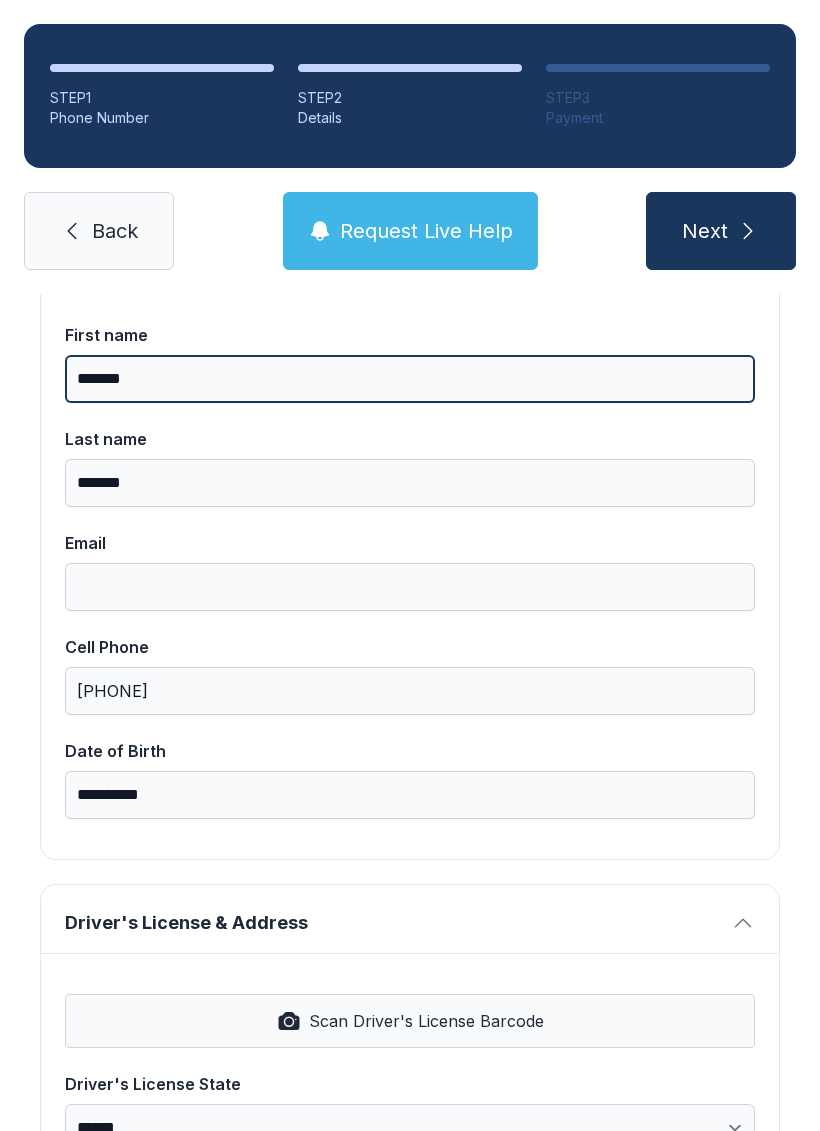 scroll, scrollTop: 195, scrollLeft: 0, axis: vertical 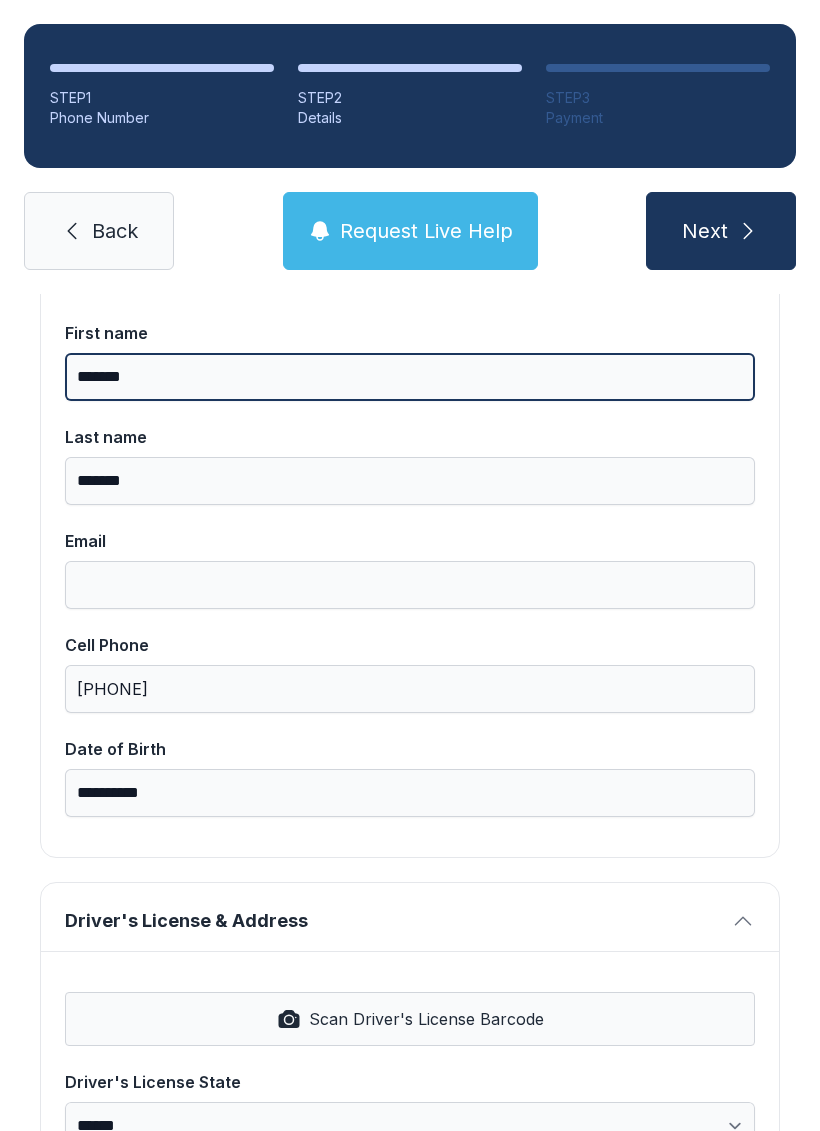 type on "*******" 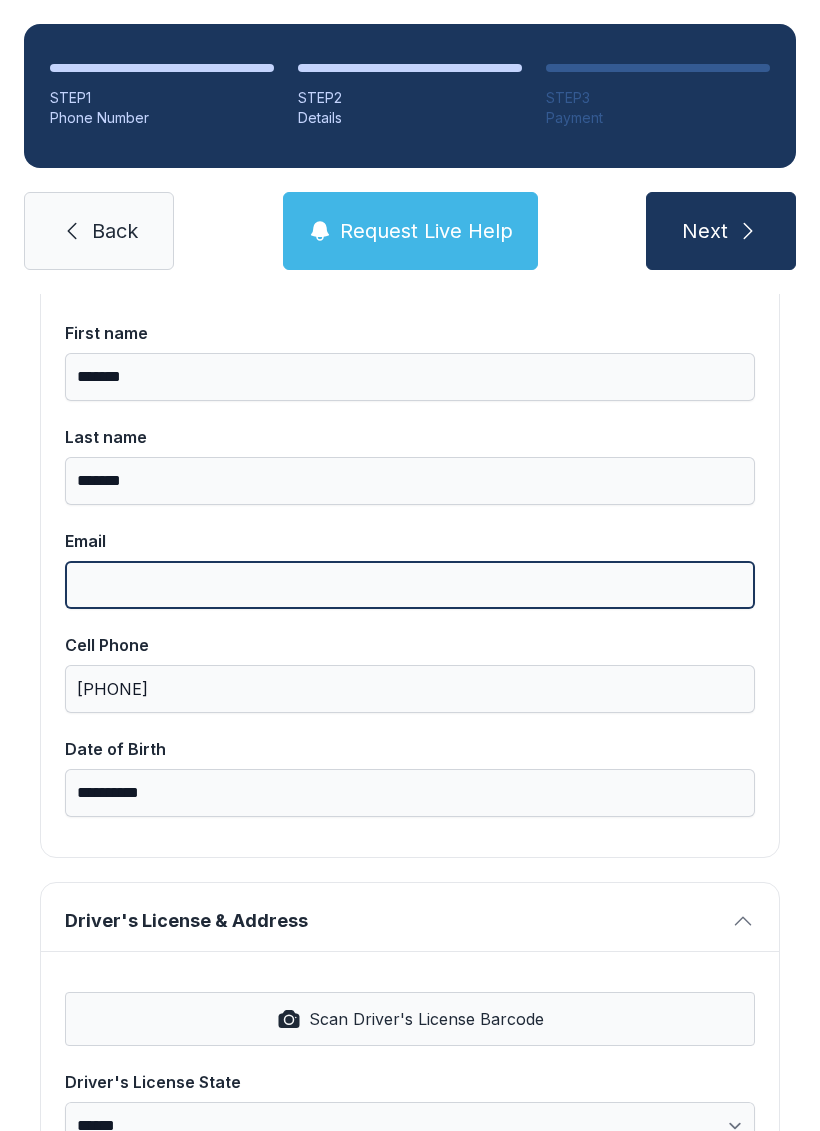 click on "Email" at bounding box center (410, 585) 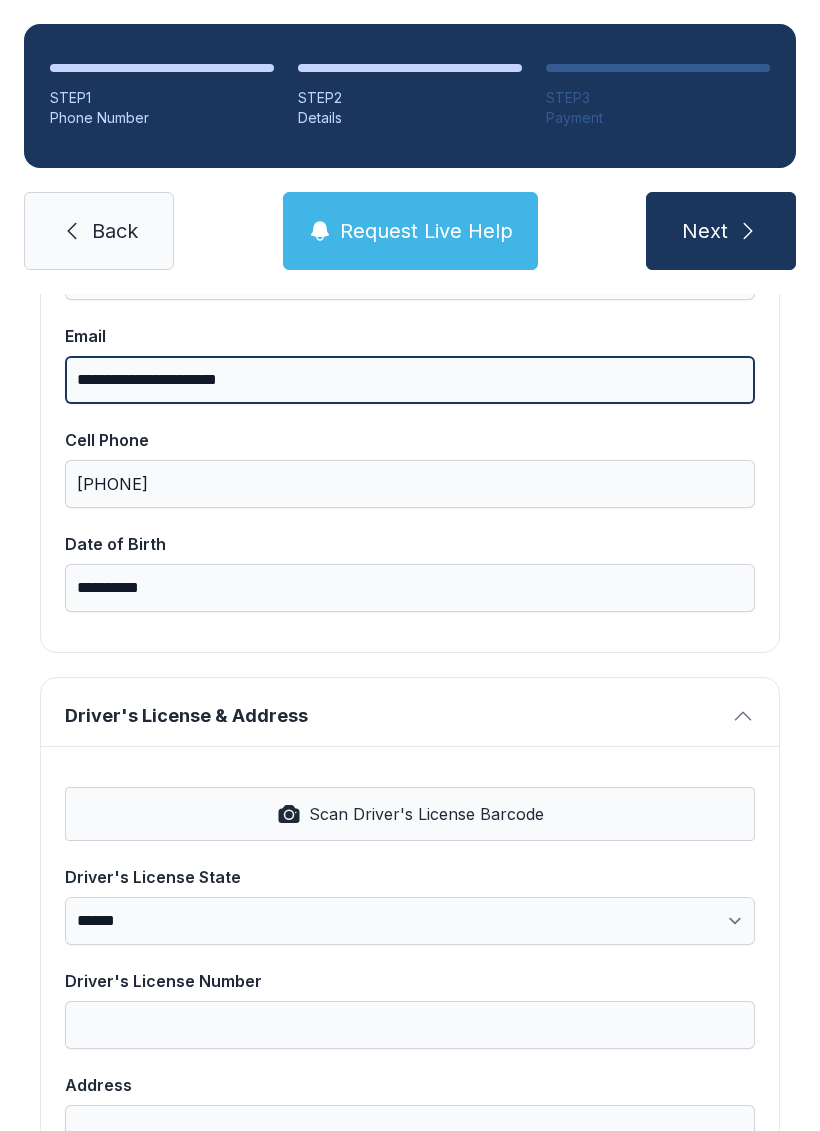 scroll, scrollTop: 405, scrollLeft: 0, axis: vertical 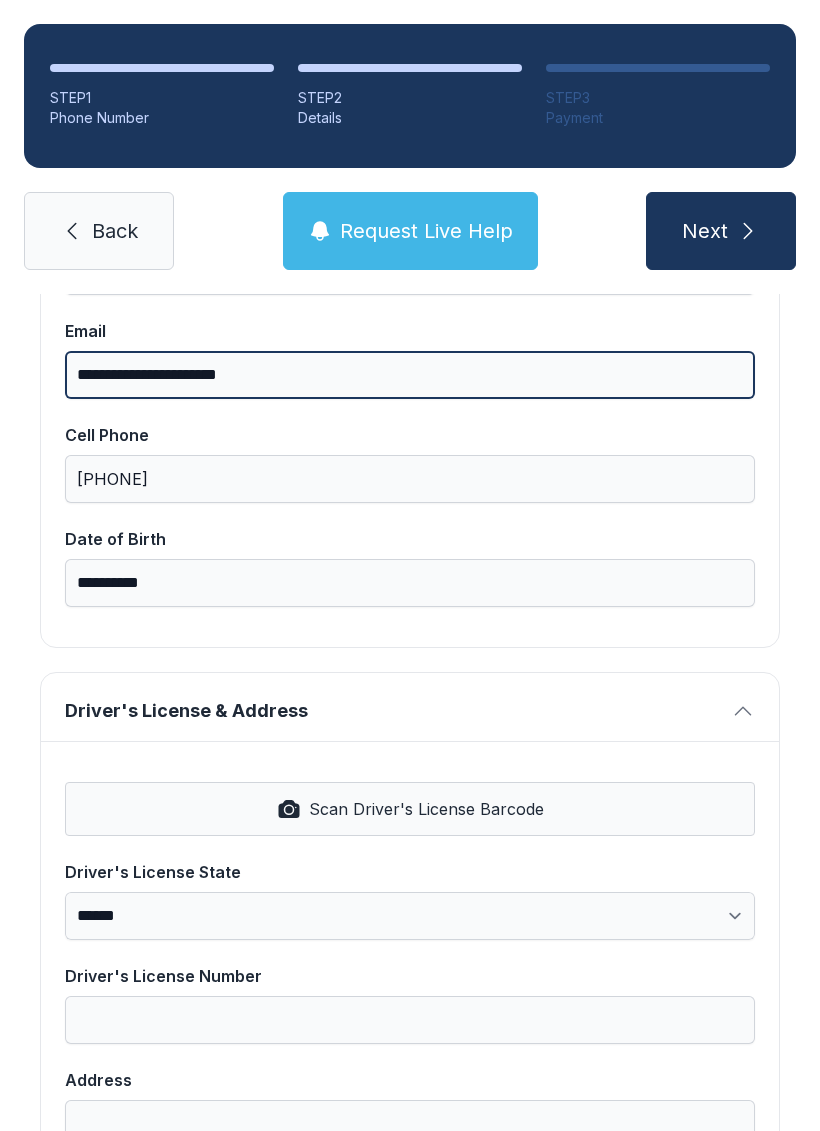 type on "**********" 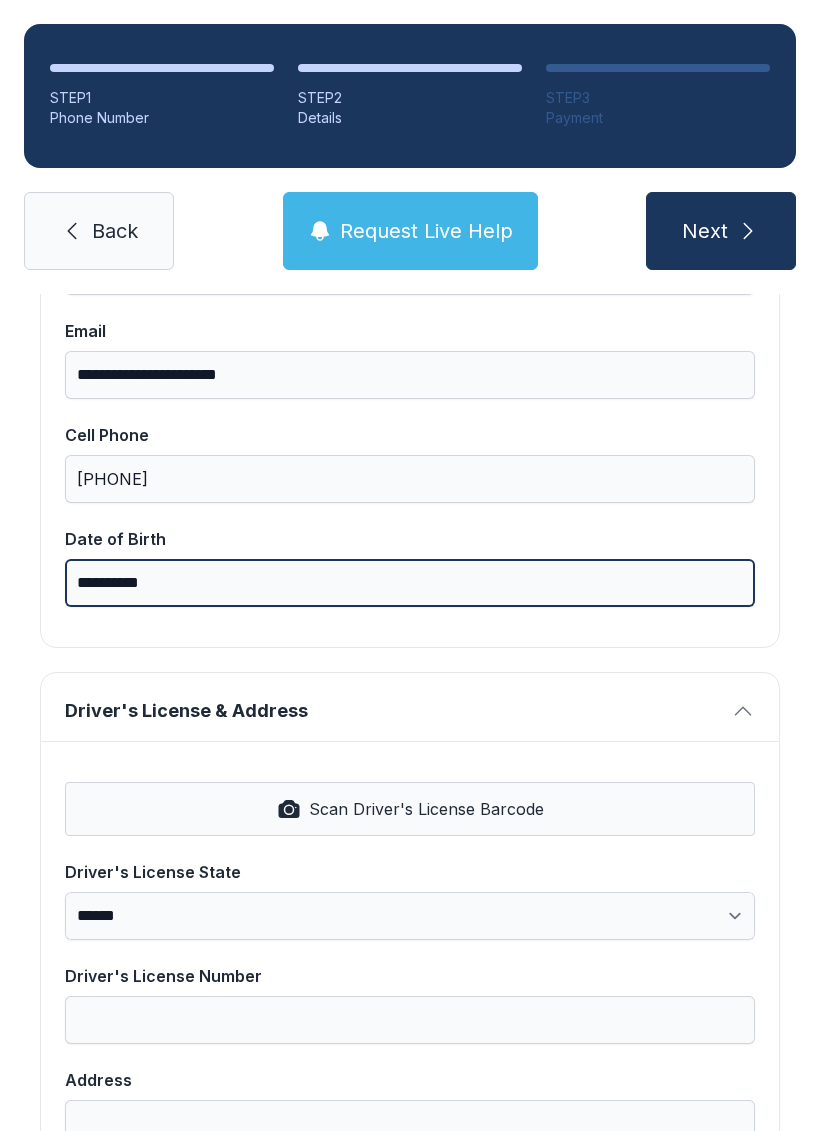 click on "**********" at bounding box center (410, 583) 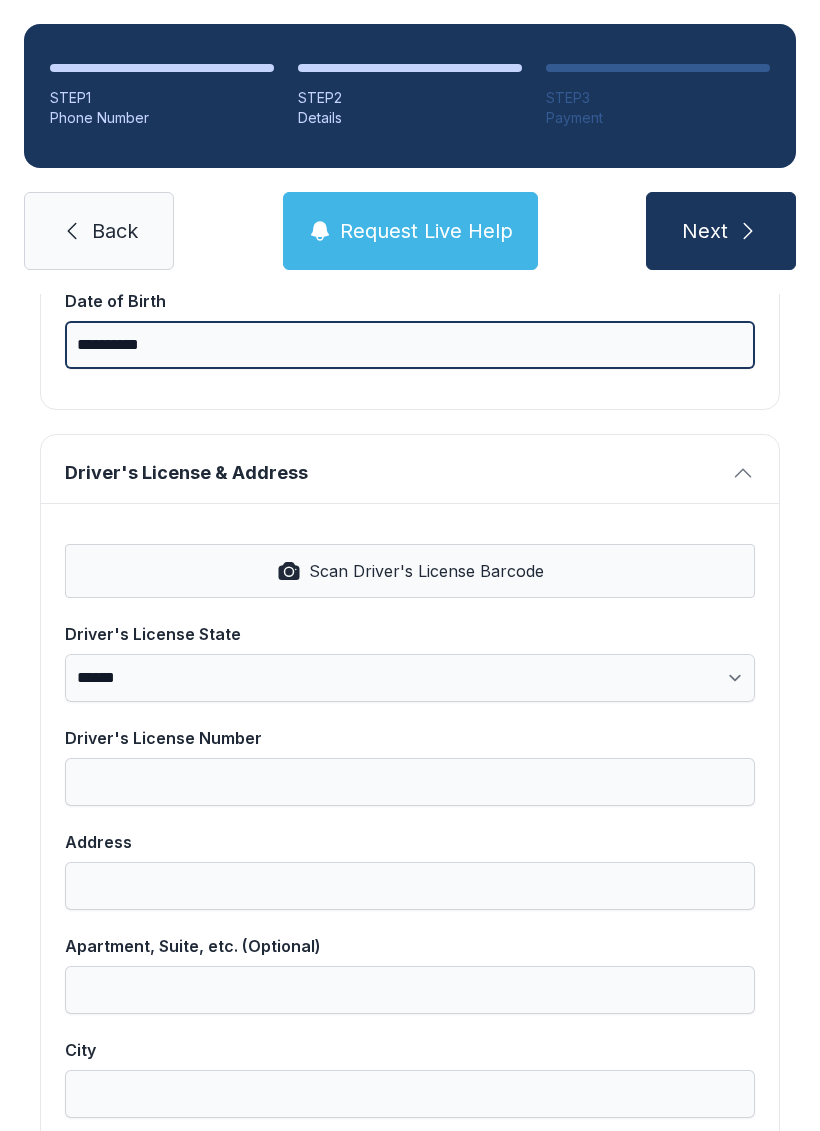 scroll, scrollTop: 644, scrollLeft: 0, axis: vertical 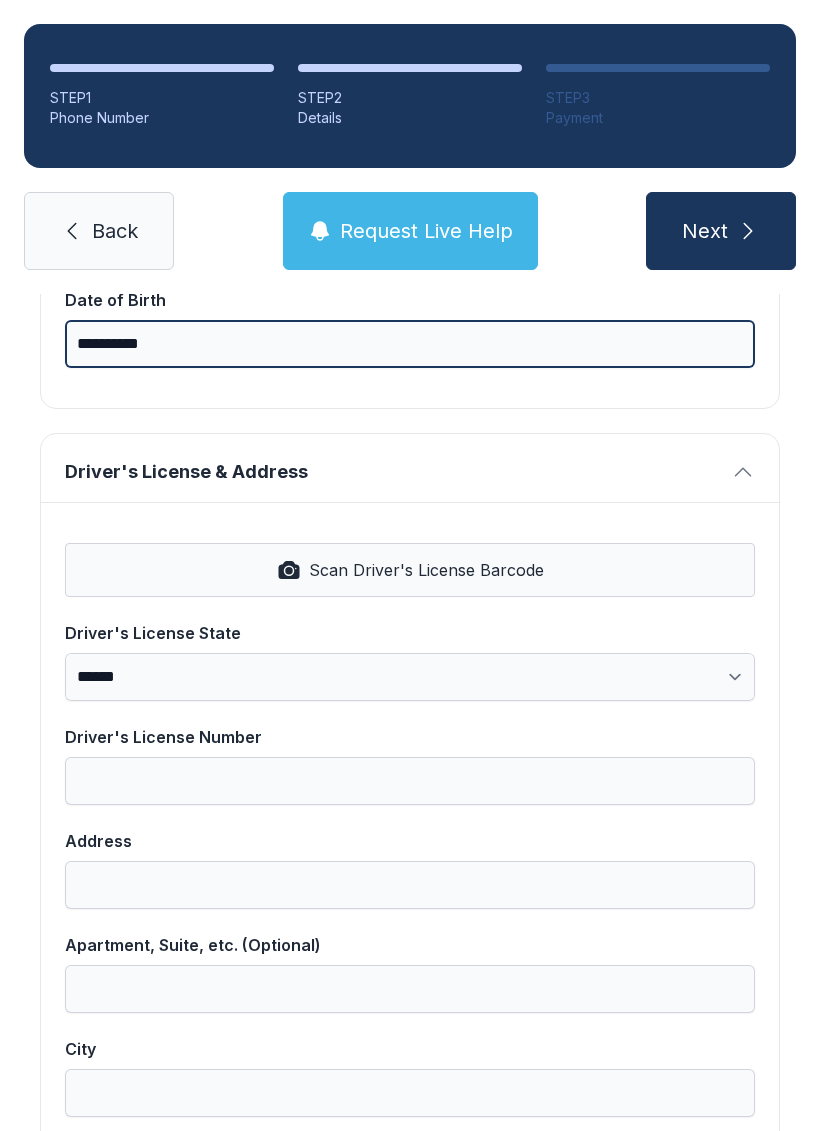type on "**********" 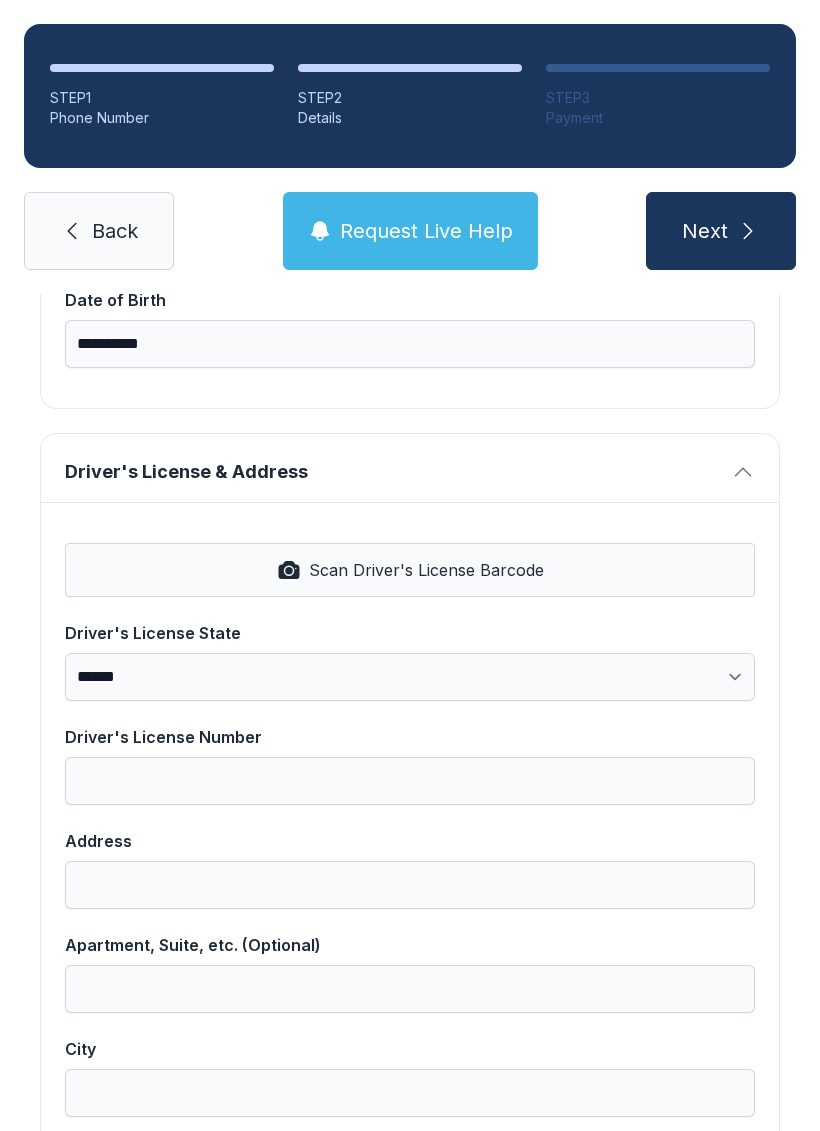 click on "Scan Driver's License Barcode" at bounding box center [426, 570] 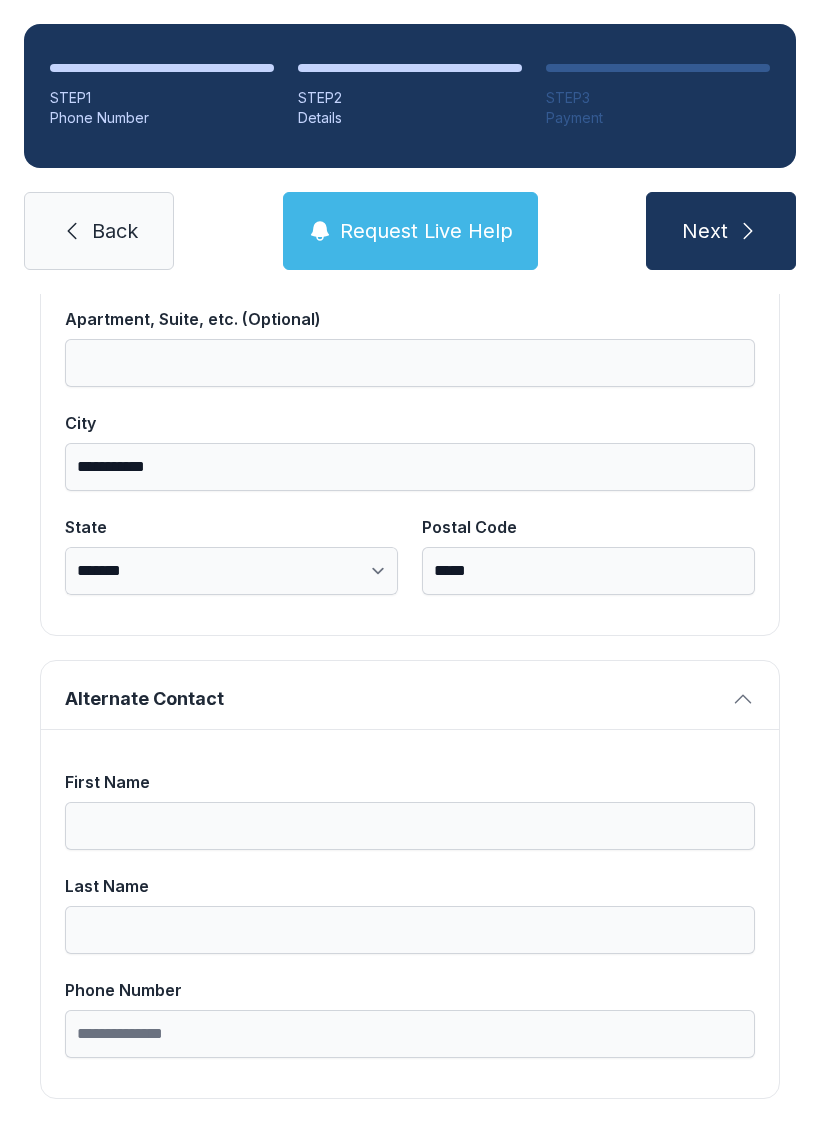 scroll, scrollTop: 1269, scrollLeft: 0, axis: vertical 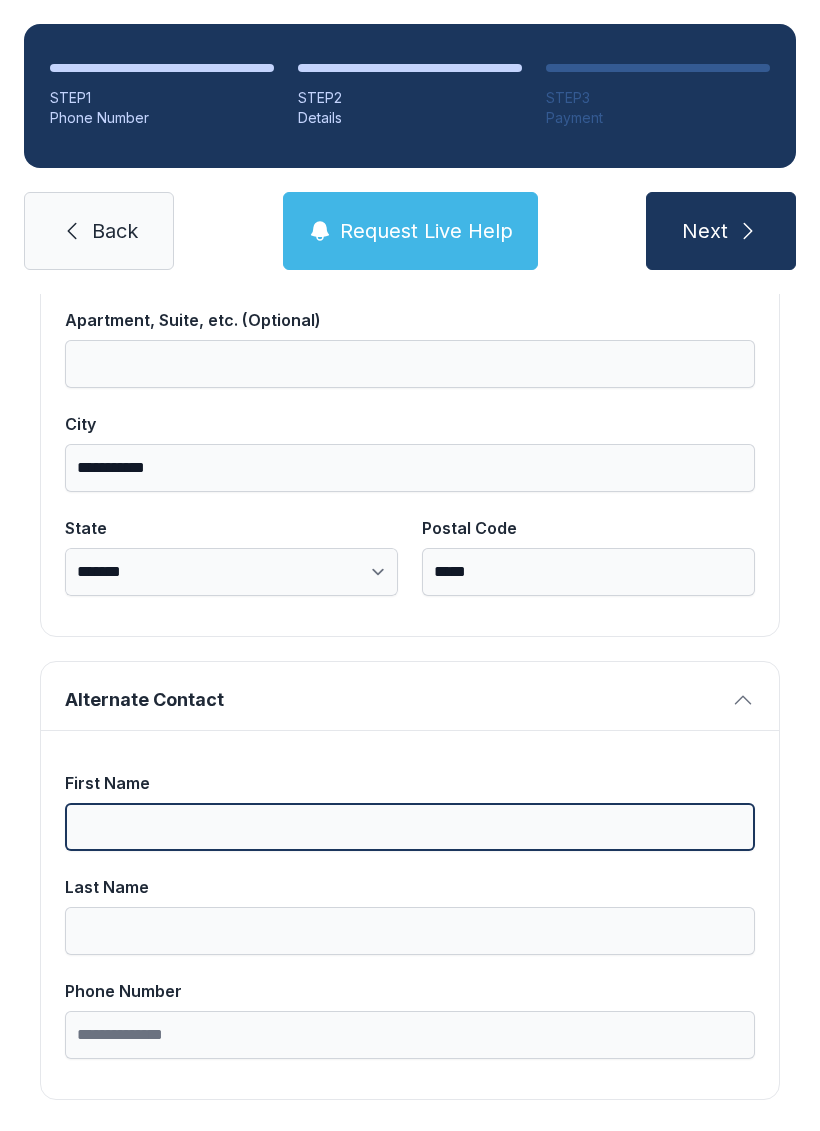 click on "First Name" at bounding box center [410, 827] 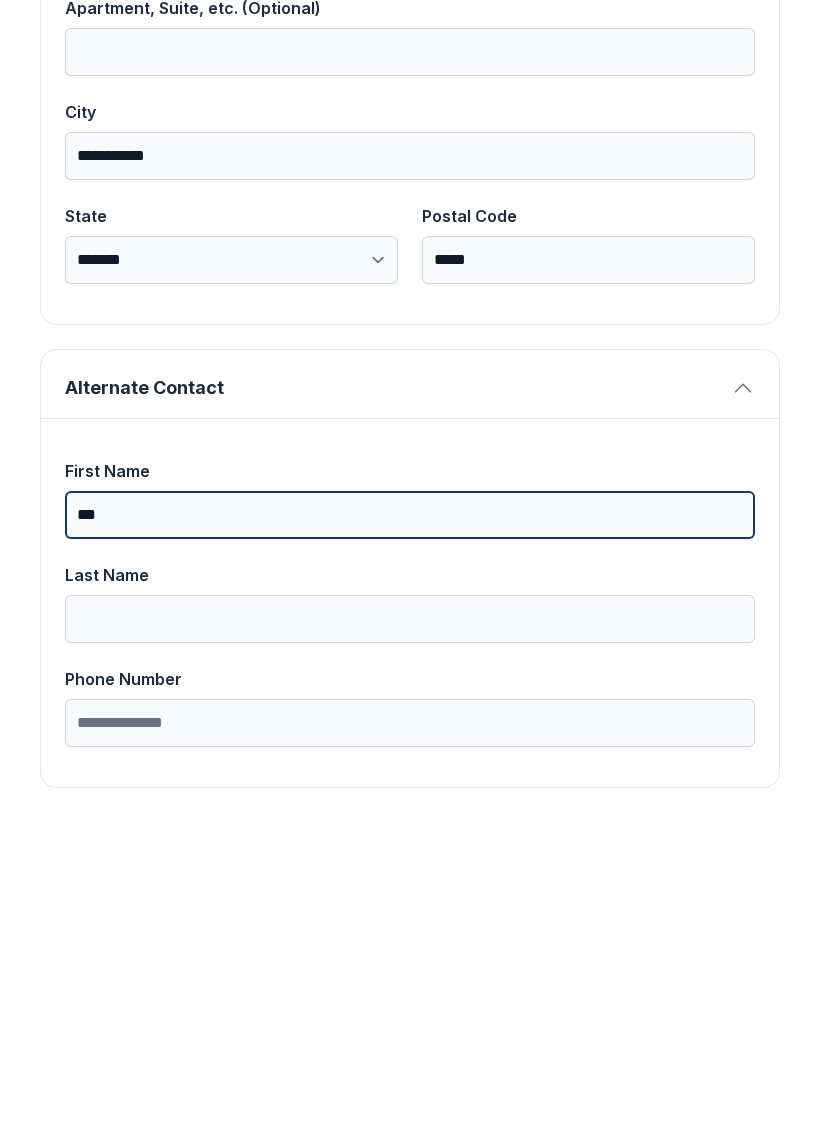 type on "***" 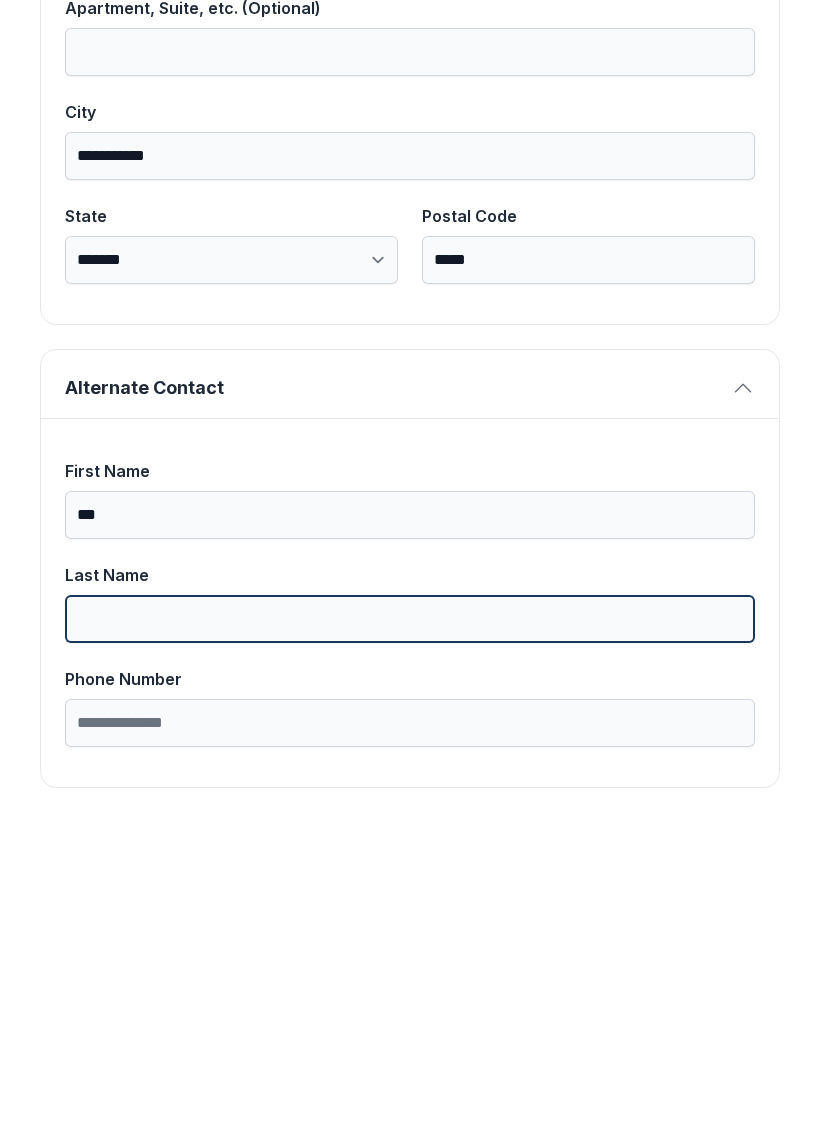 click on "Last Name" at bounding box center (410, 931) 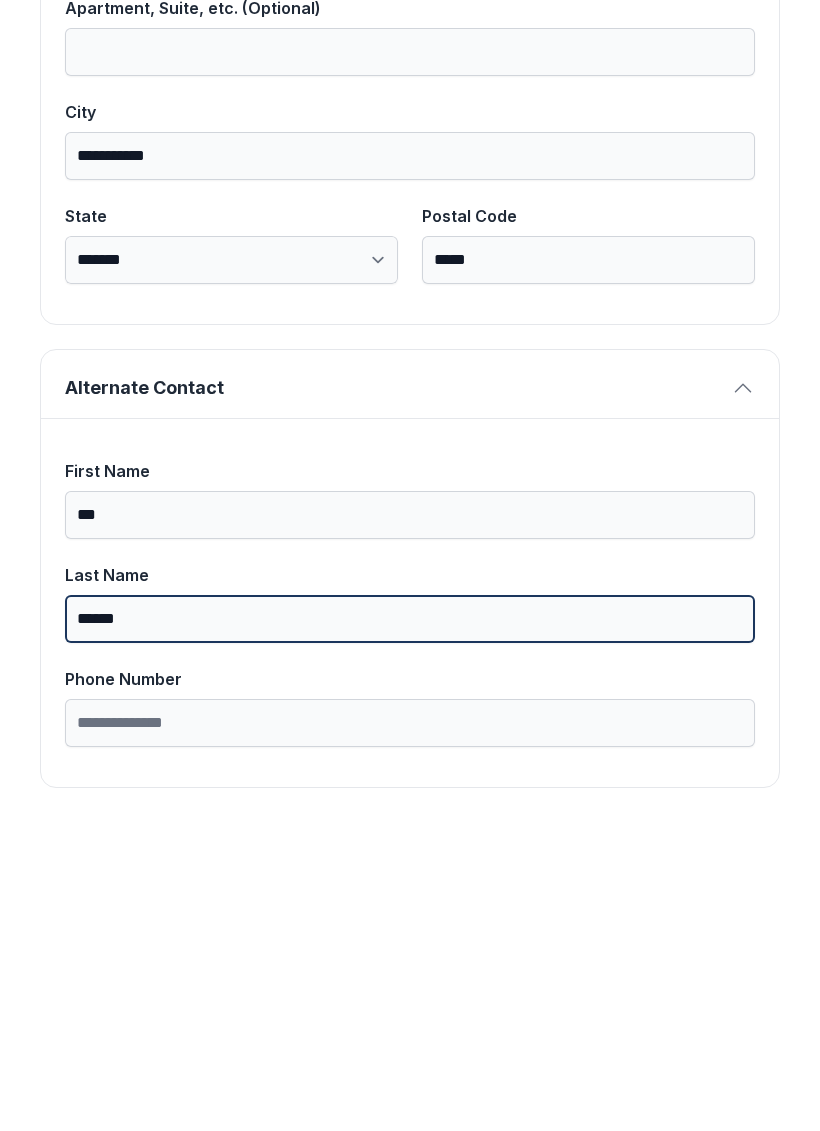 type on "******" 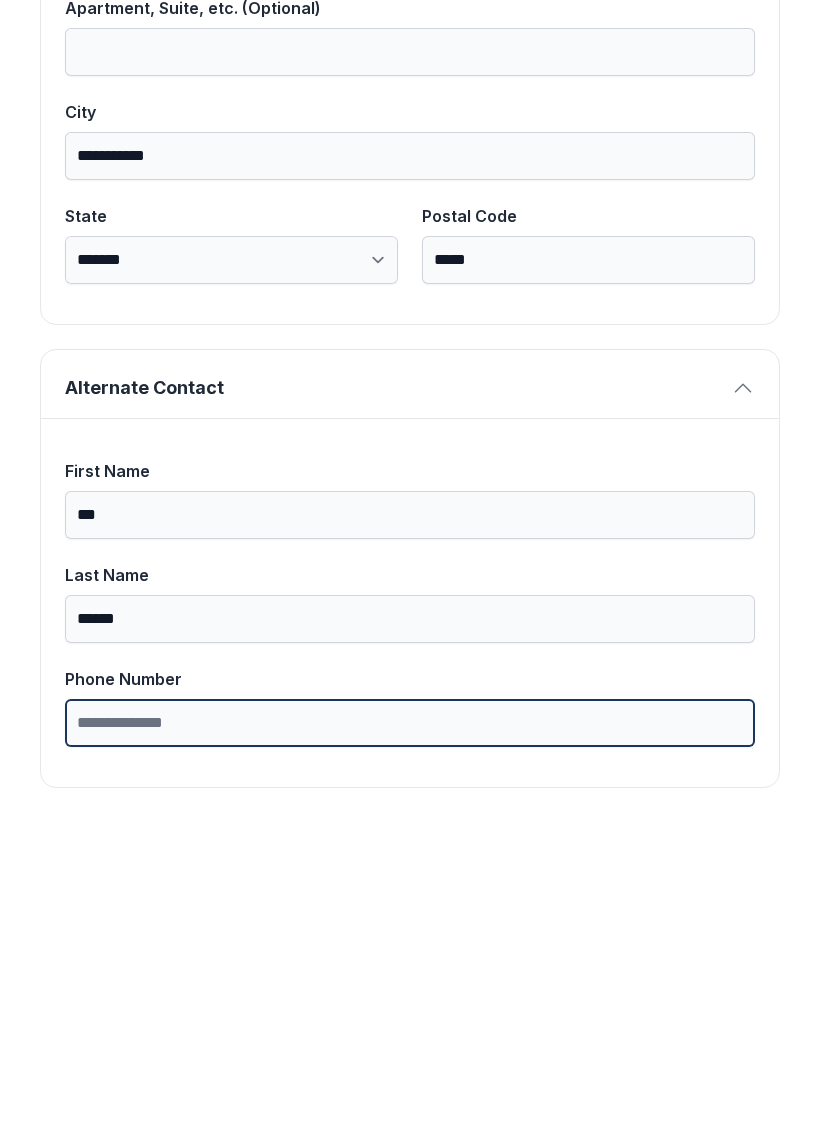click on "Phone Number" at bounding box center (410, 1035) 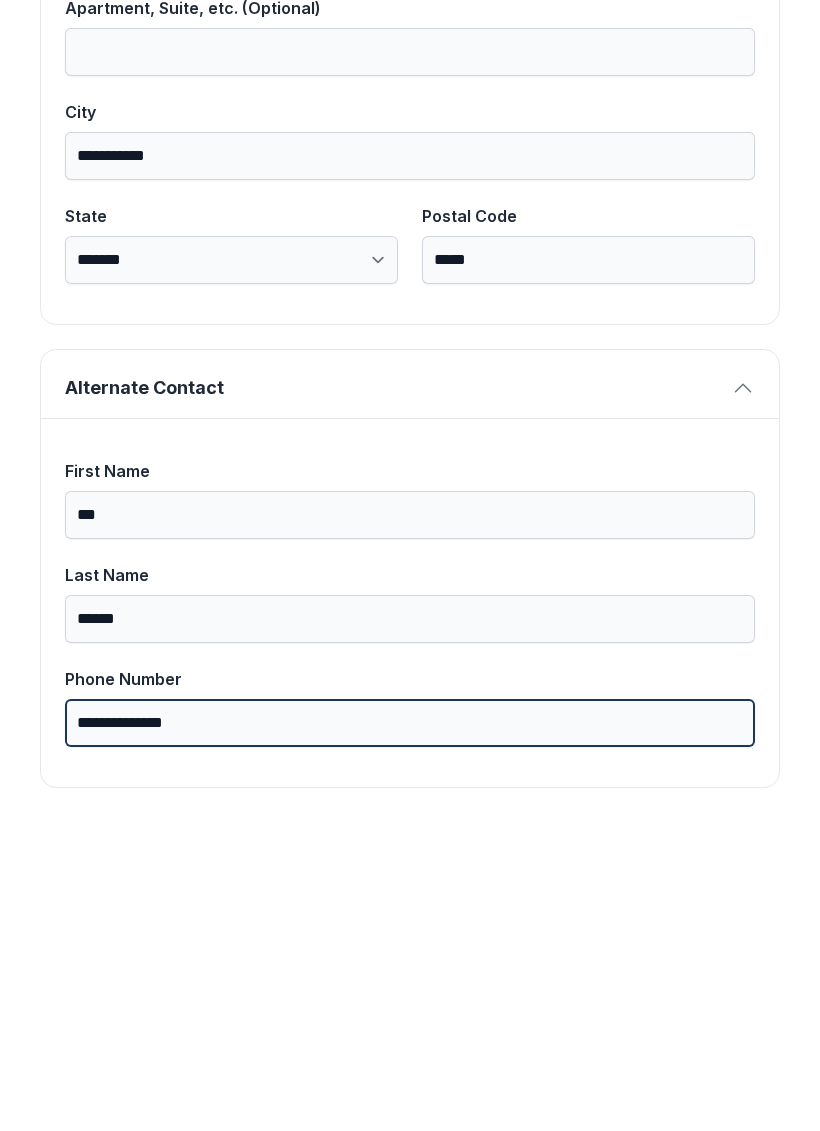 type on "**********" 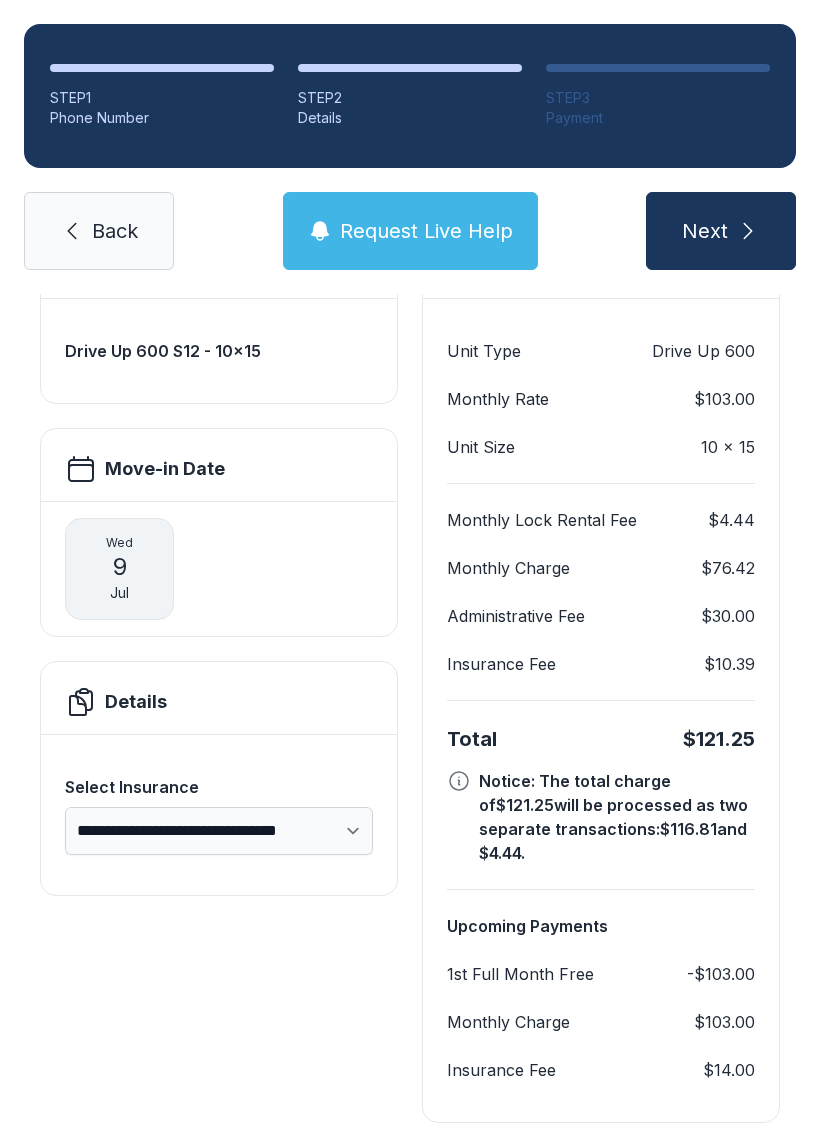 scroll, scrollTop: 180, scrollLeft: 0, axis: vertical 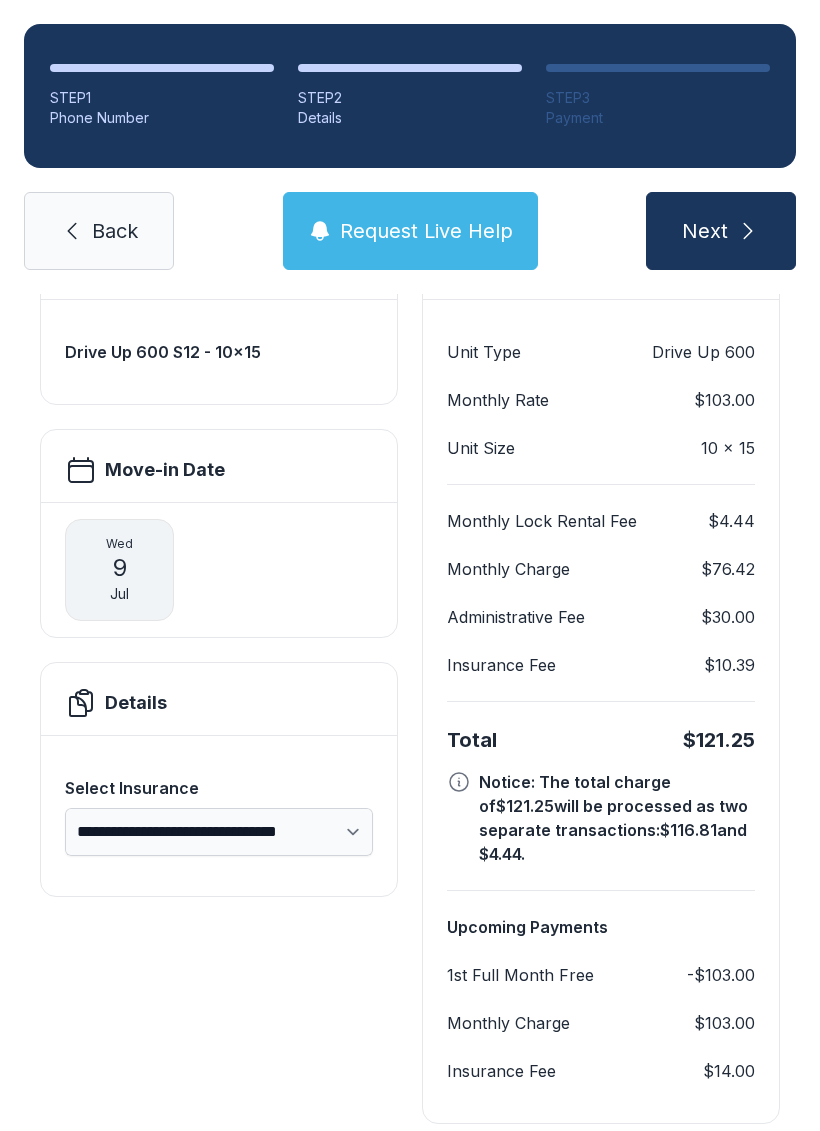 click on "Next" at bounding box center [721, 231] 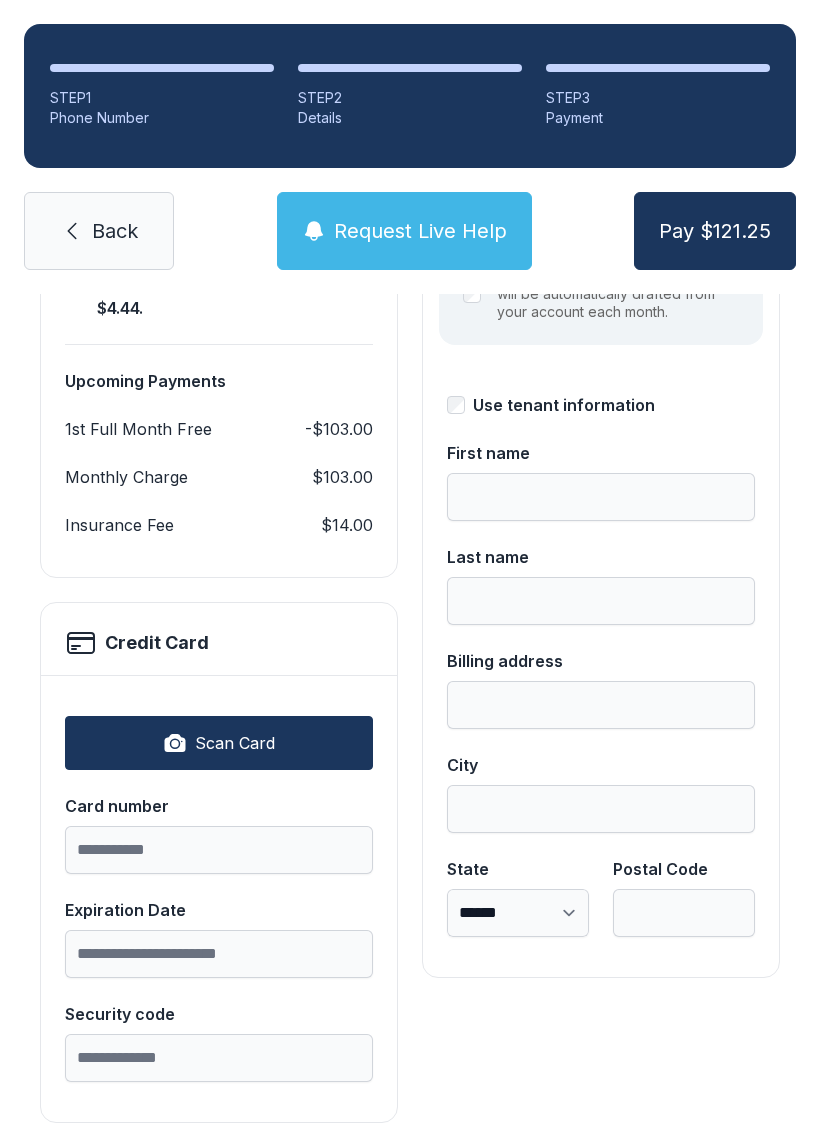 scroll, scrollTop: 339, scrollLeft: 0, axis: vertical 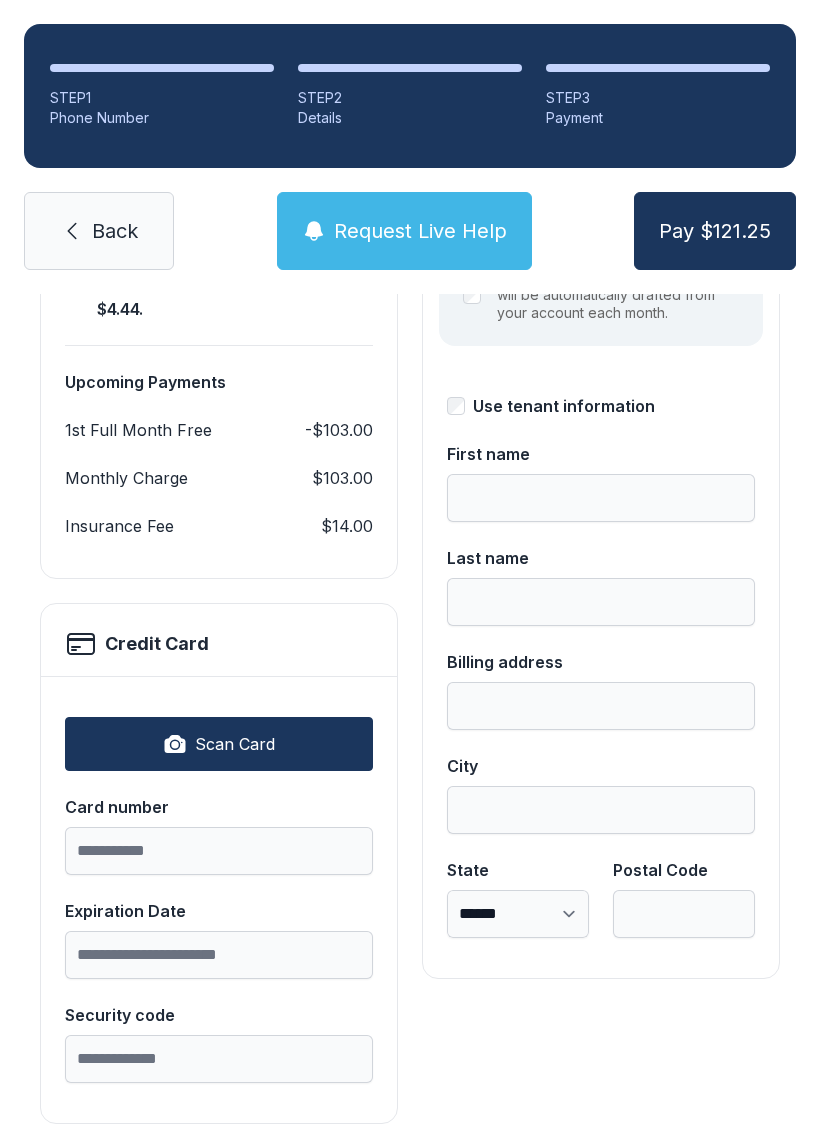 click on "Scan Card" at bounding box center [235, 744] 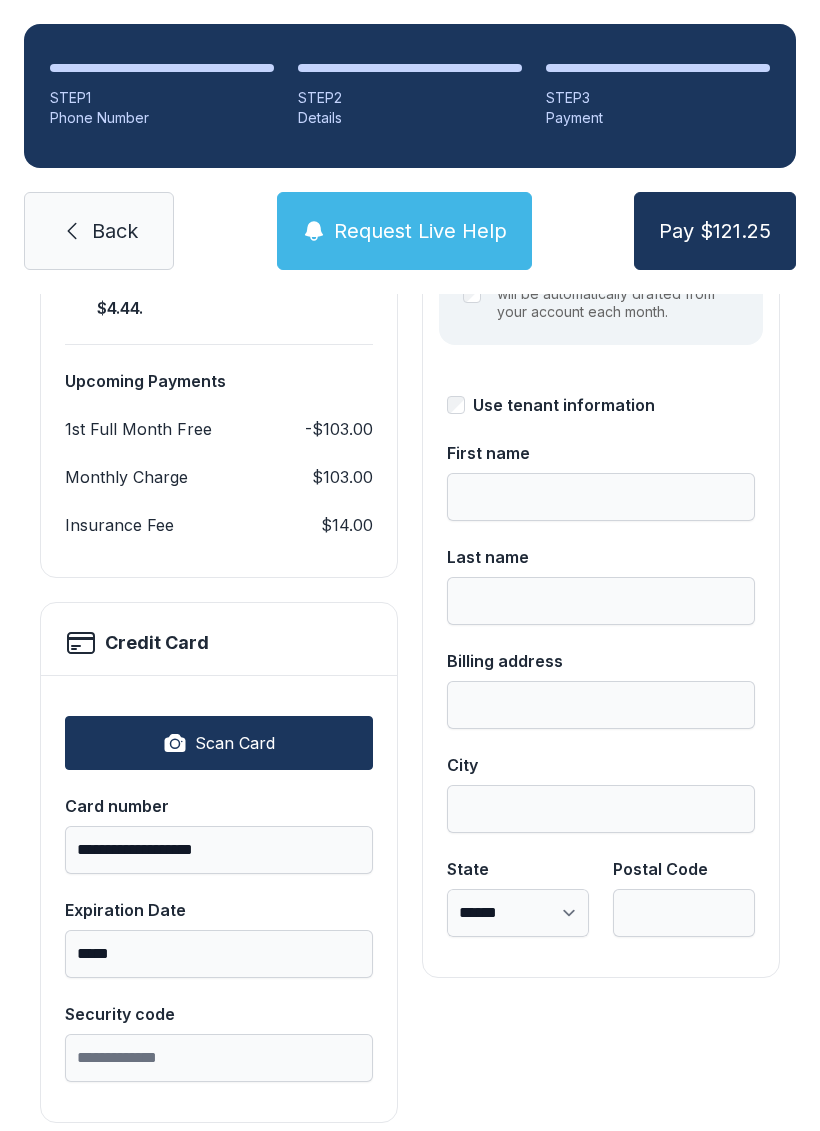 scroll, scrollTop: 339, scrollLeft: 0, axis: vertical 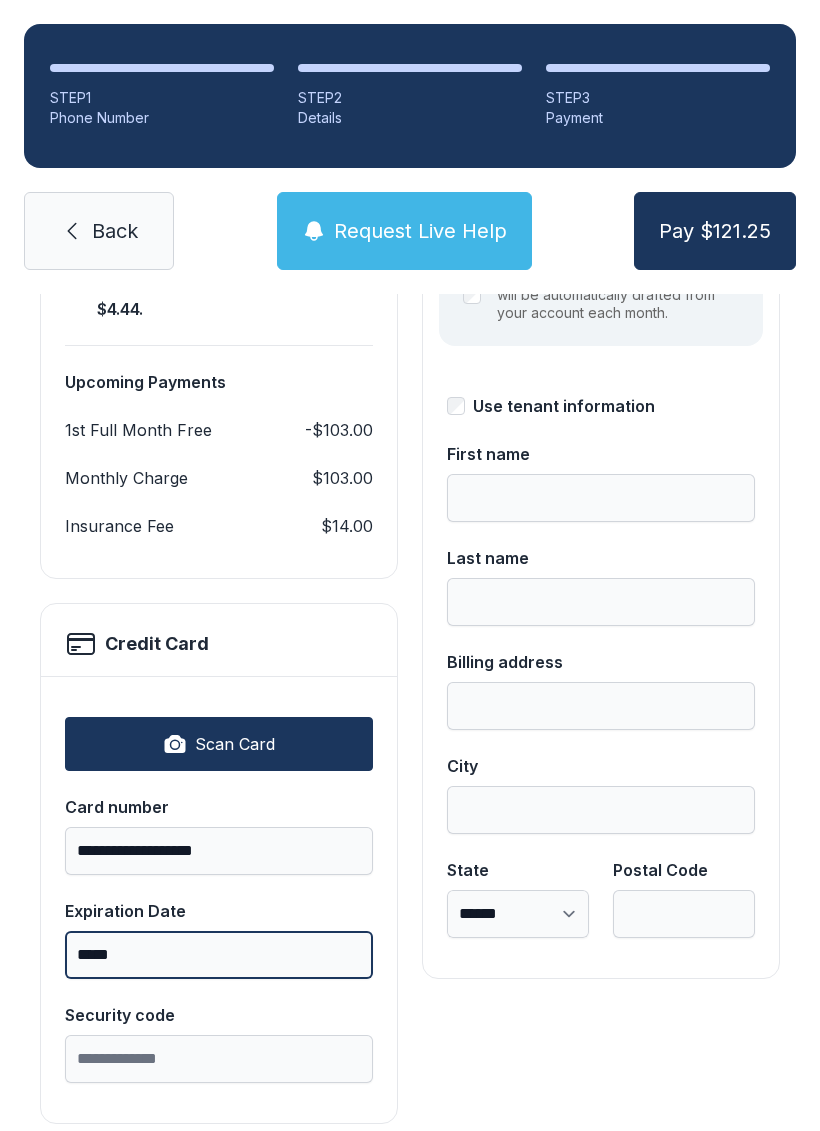 click on "*****" at bounding box center [219, 955] 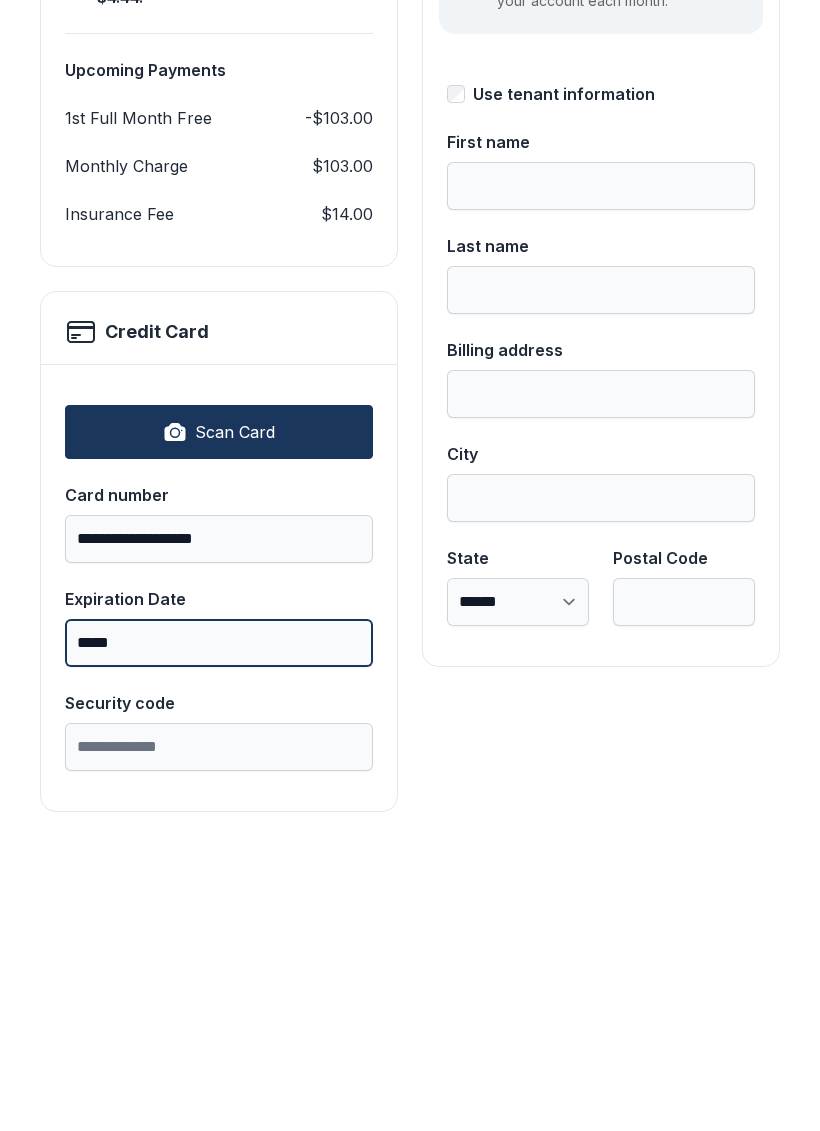 type on "*****" 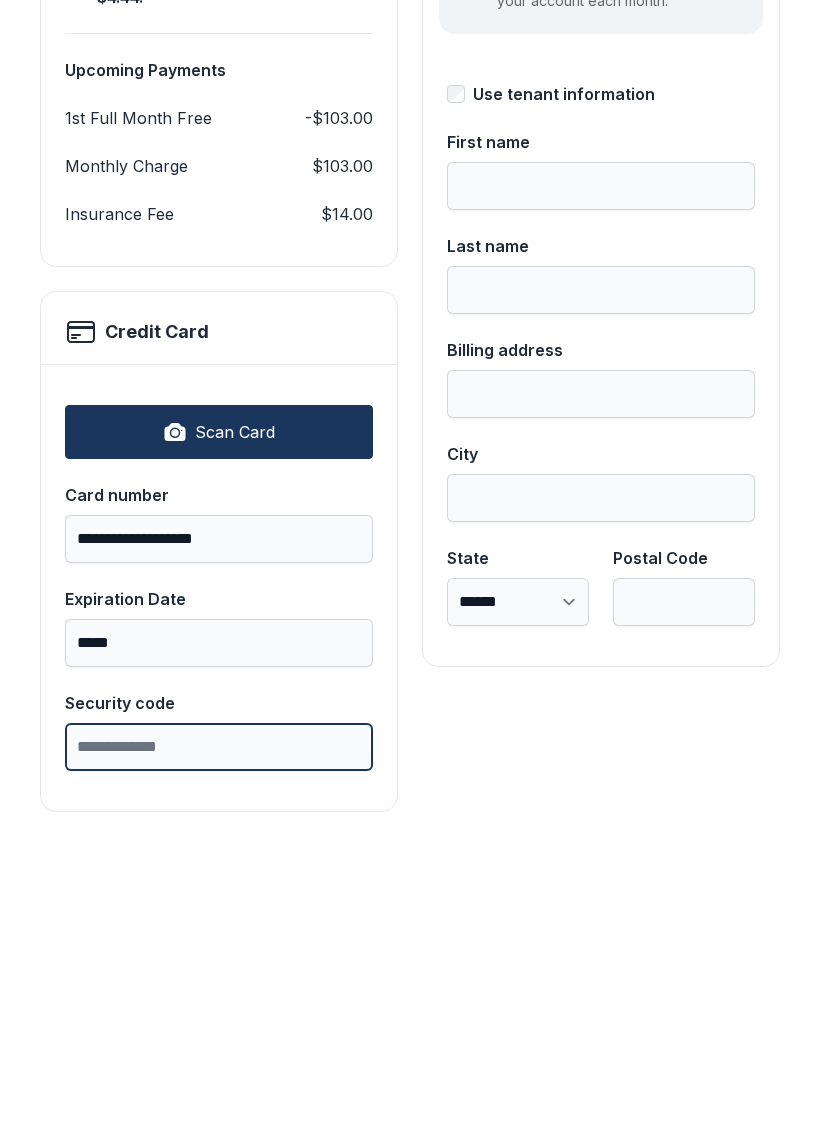 click on "Security code" at bounding box center (219, 1059) 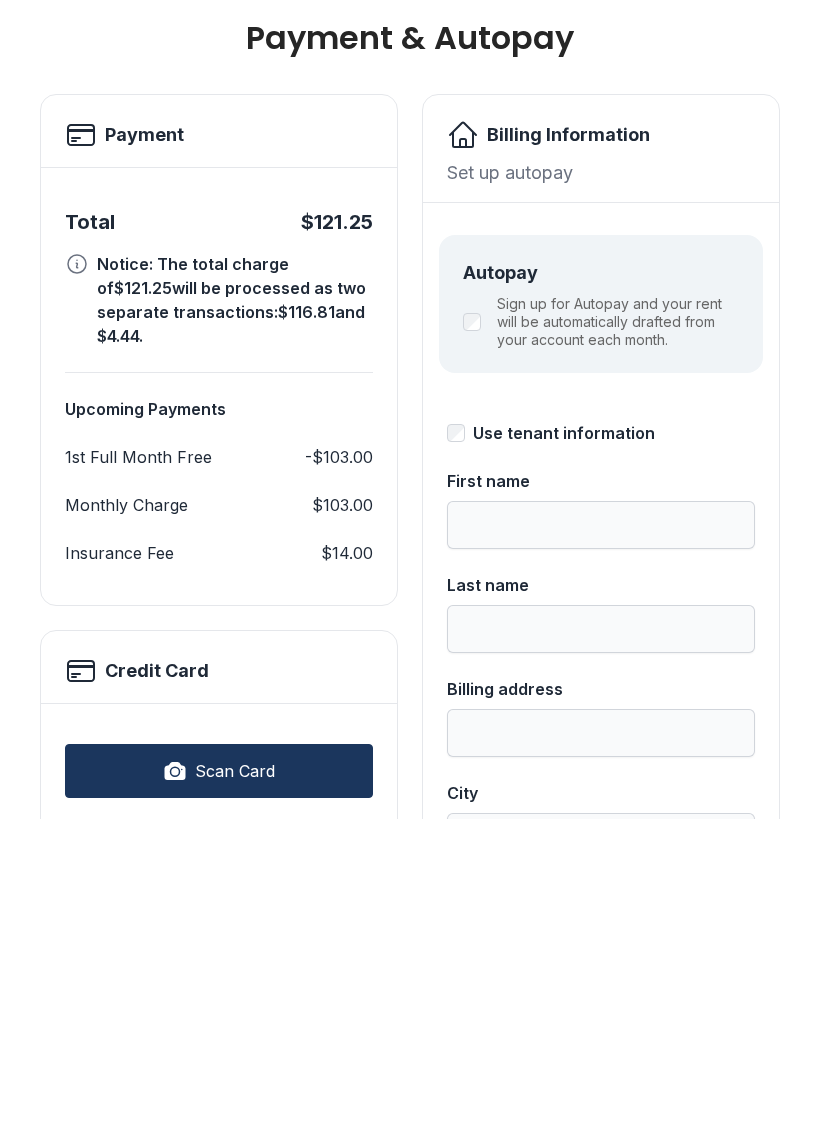 scroll, scrollTop: 0, scrollLeft: 0, axis: both 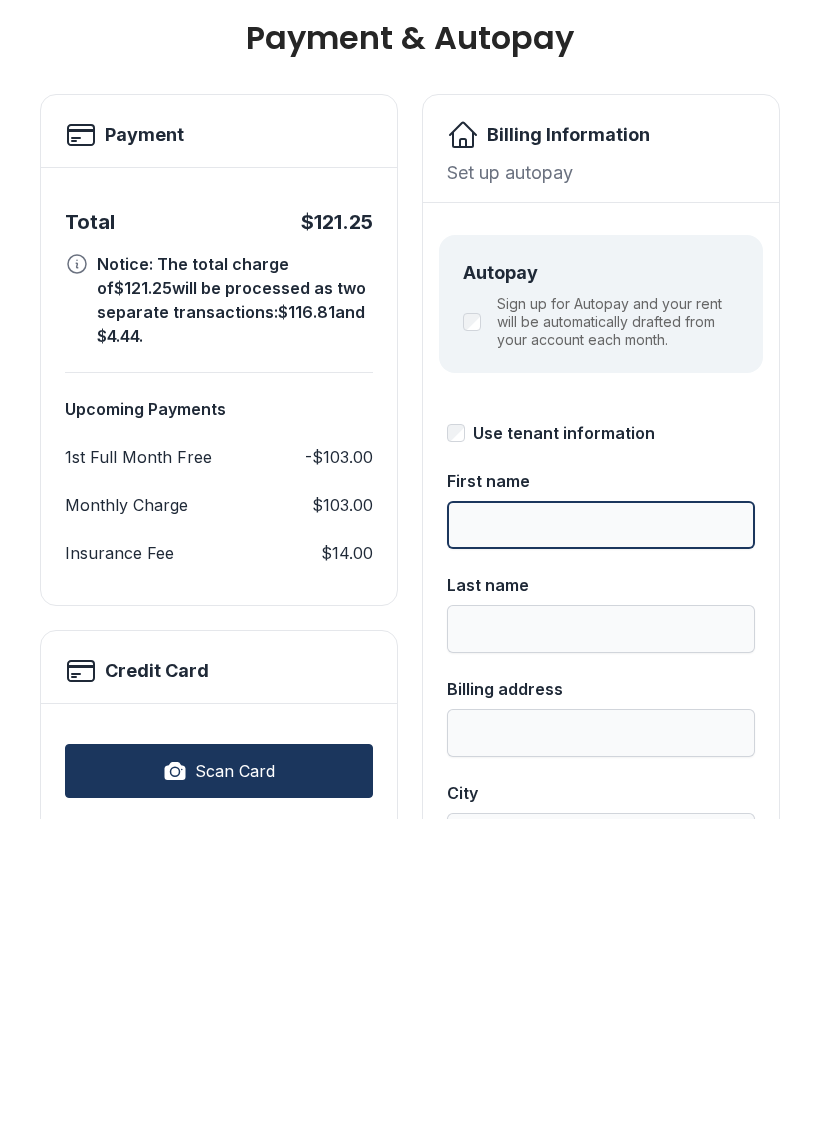 click on "First name" at bounding box center [601, 837] 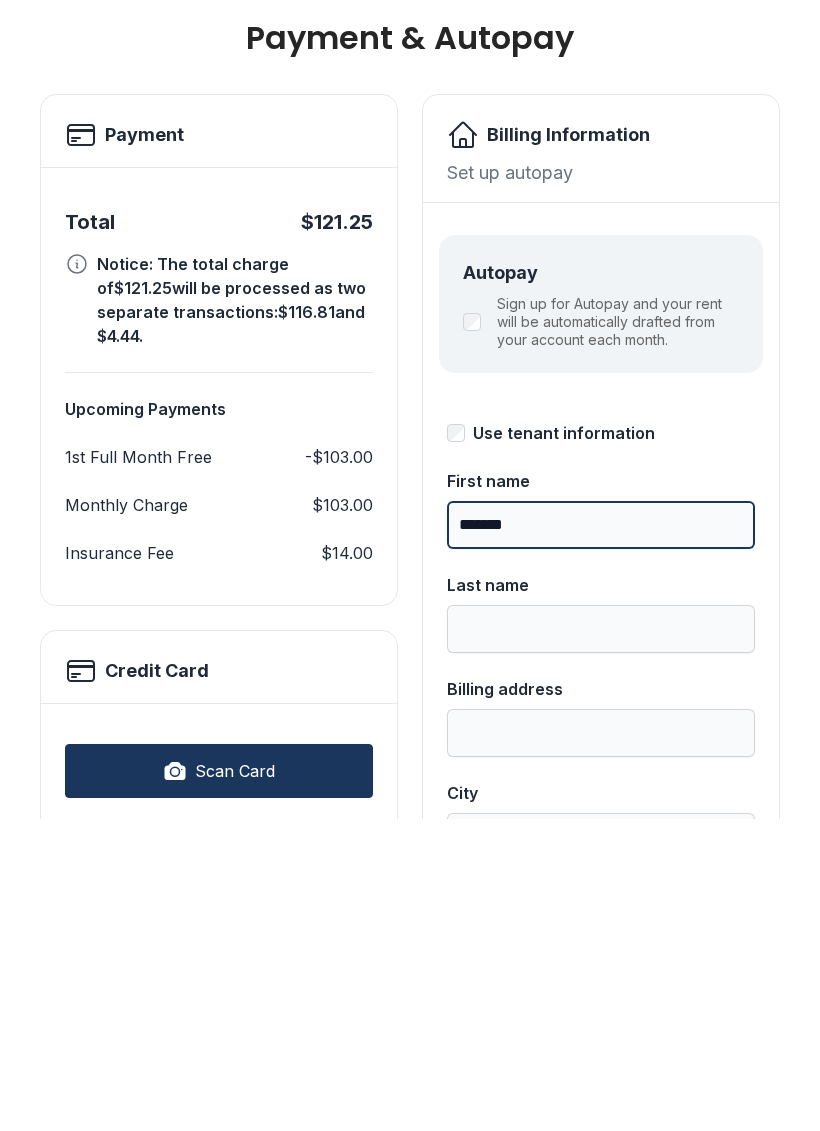 type on "*******" 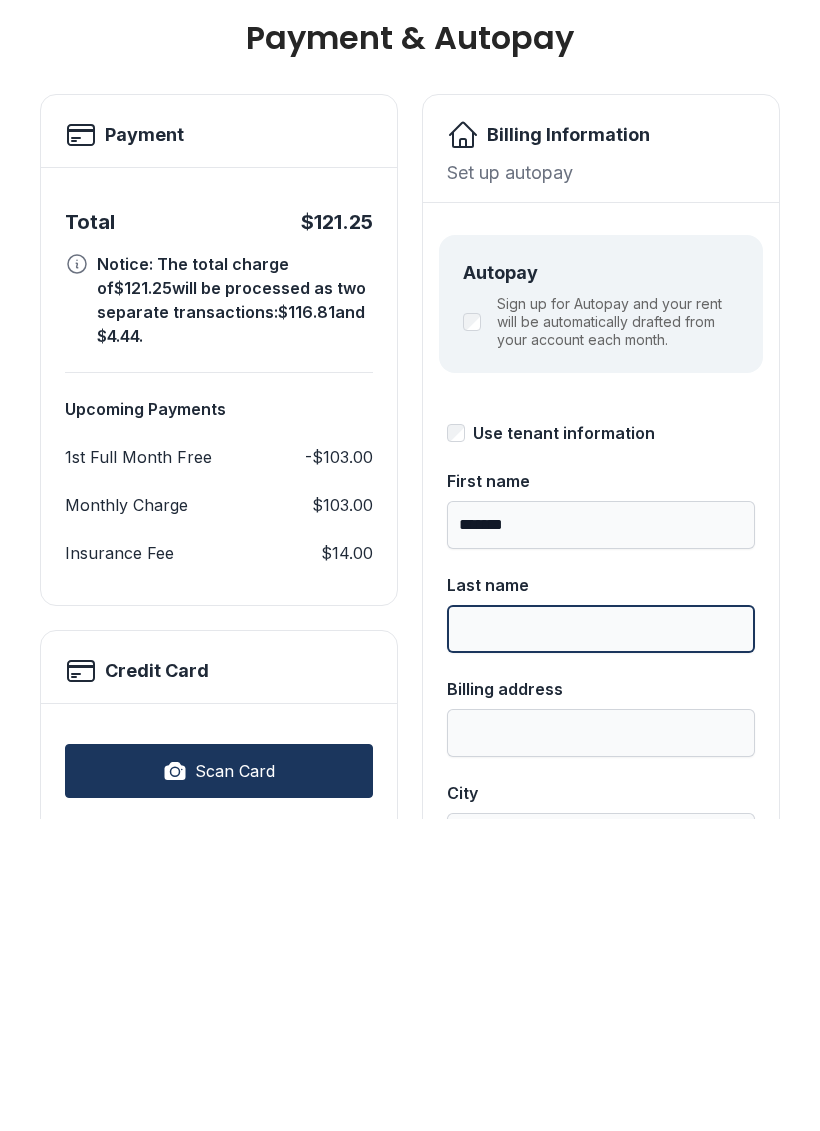 click on "Last name" at bounding box center [601, 941] 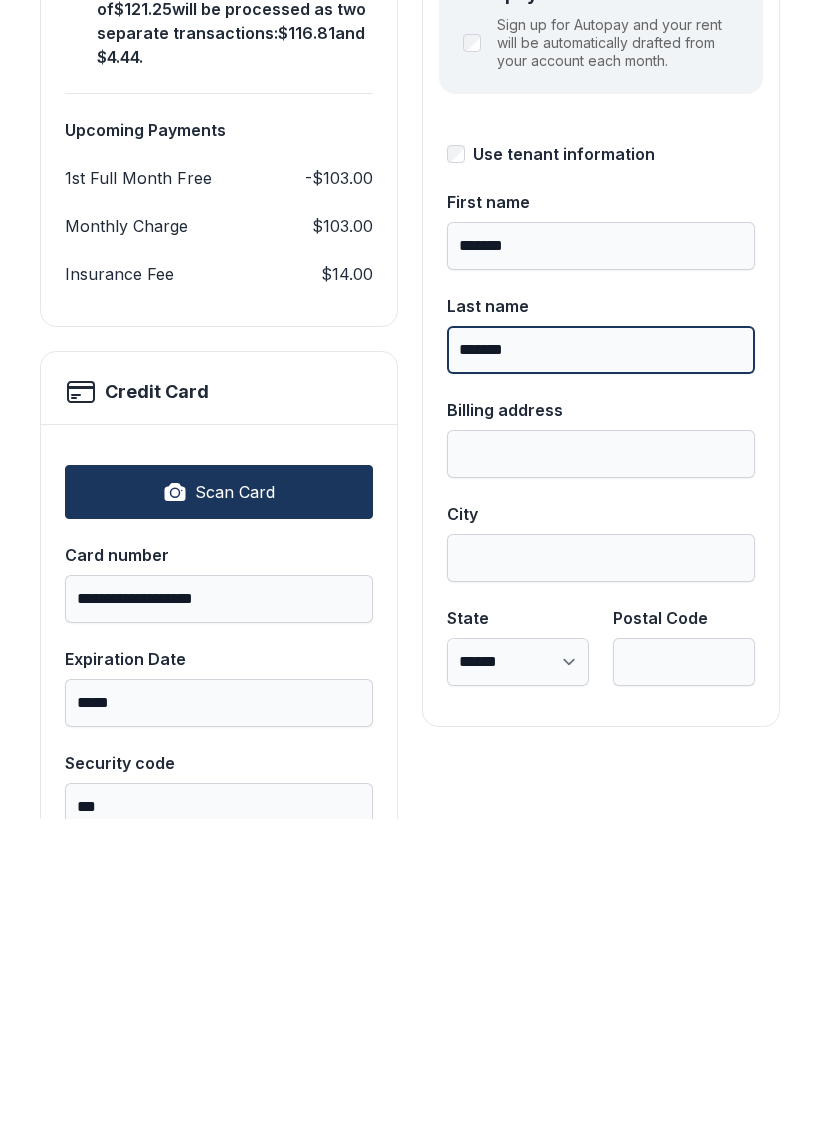 scroll, scrollTop: 284, scrollLeft: 0, axis: vertical 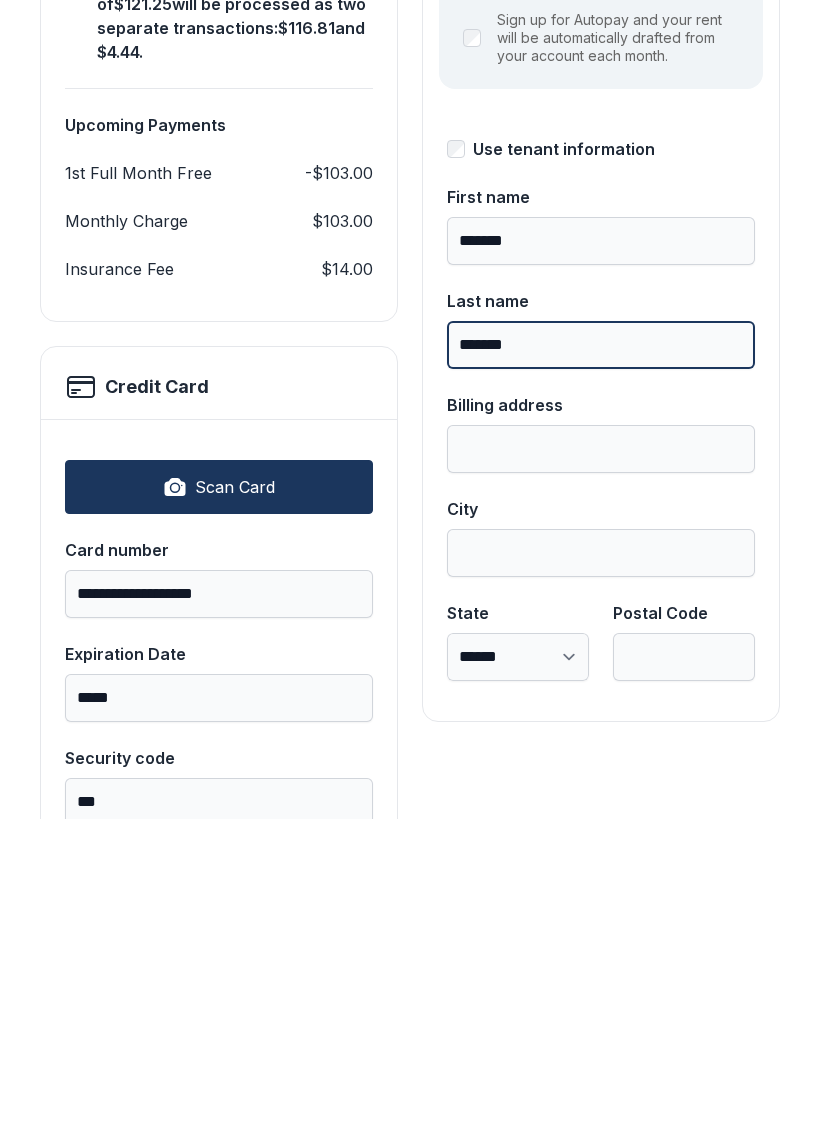type on "*******" 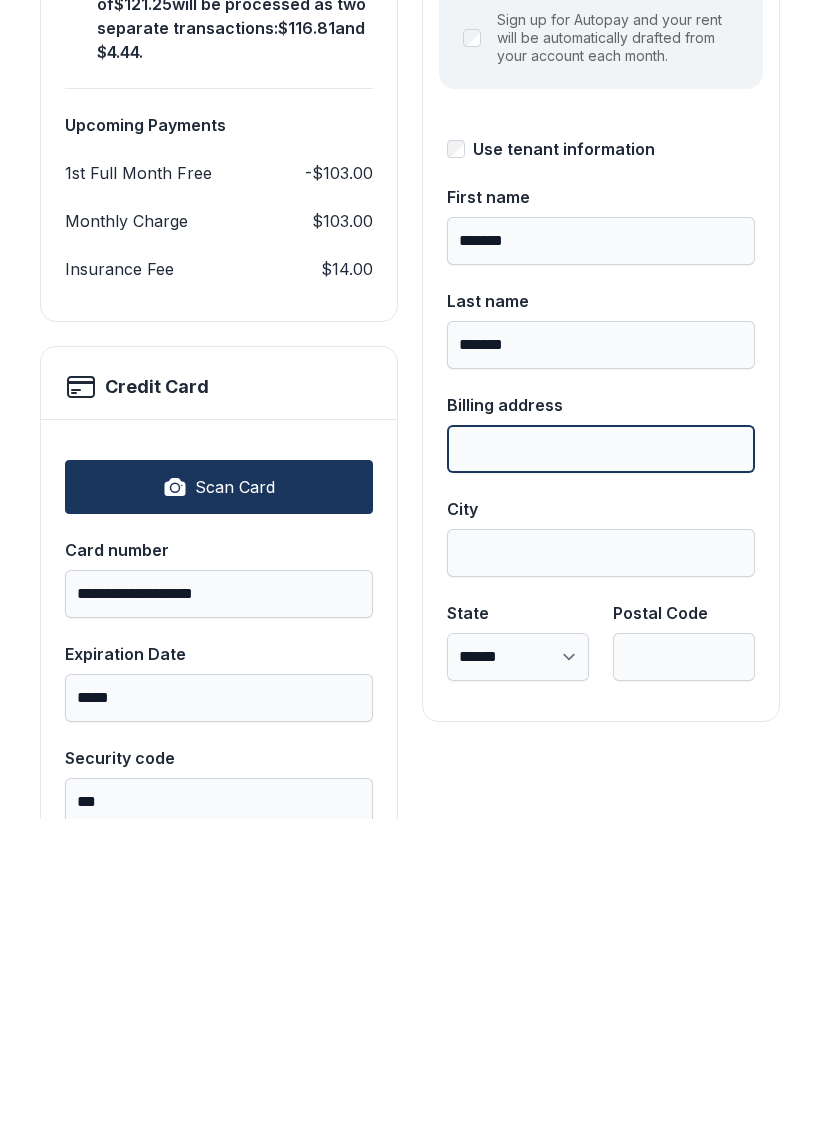 click on "Billing address" at bounding box center (601, 761) 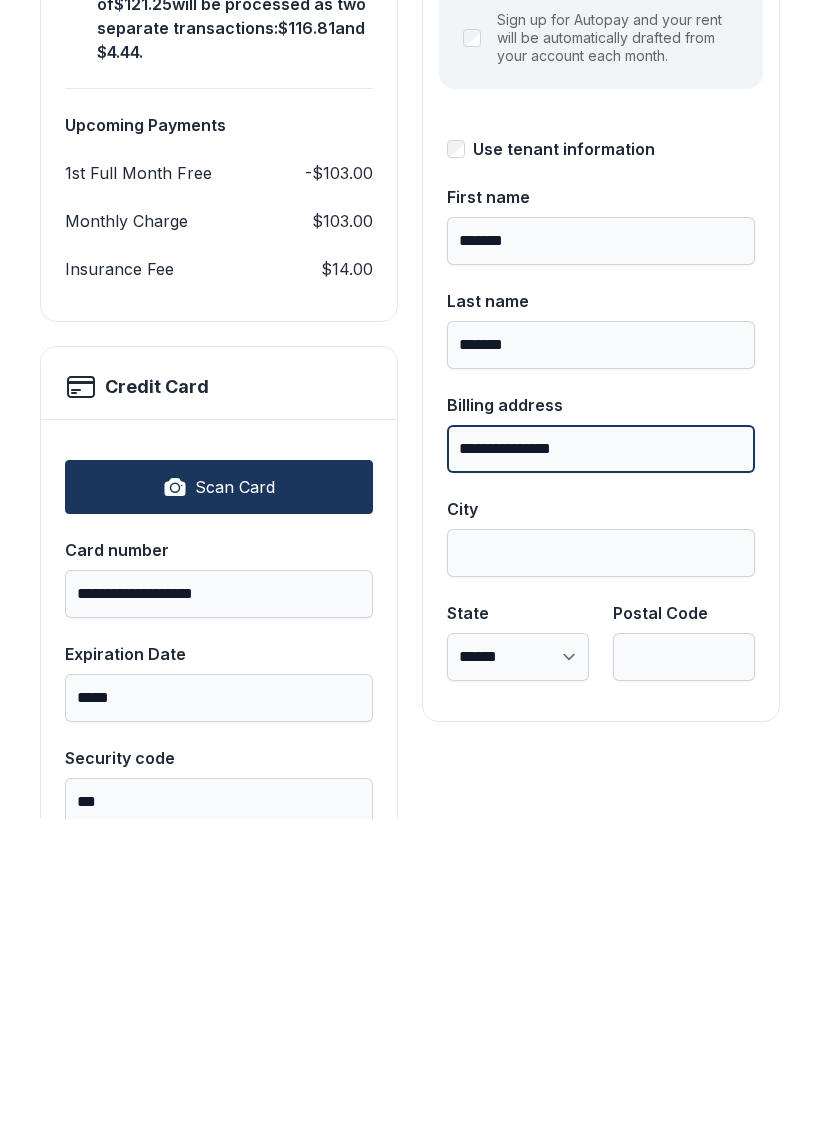 type on "**********" 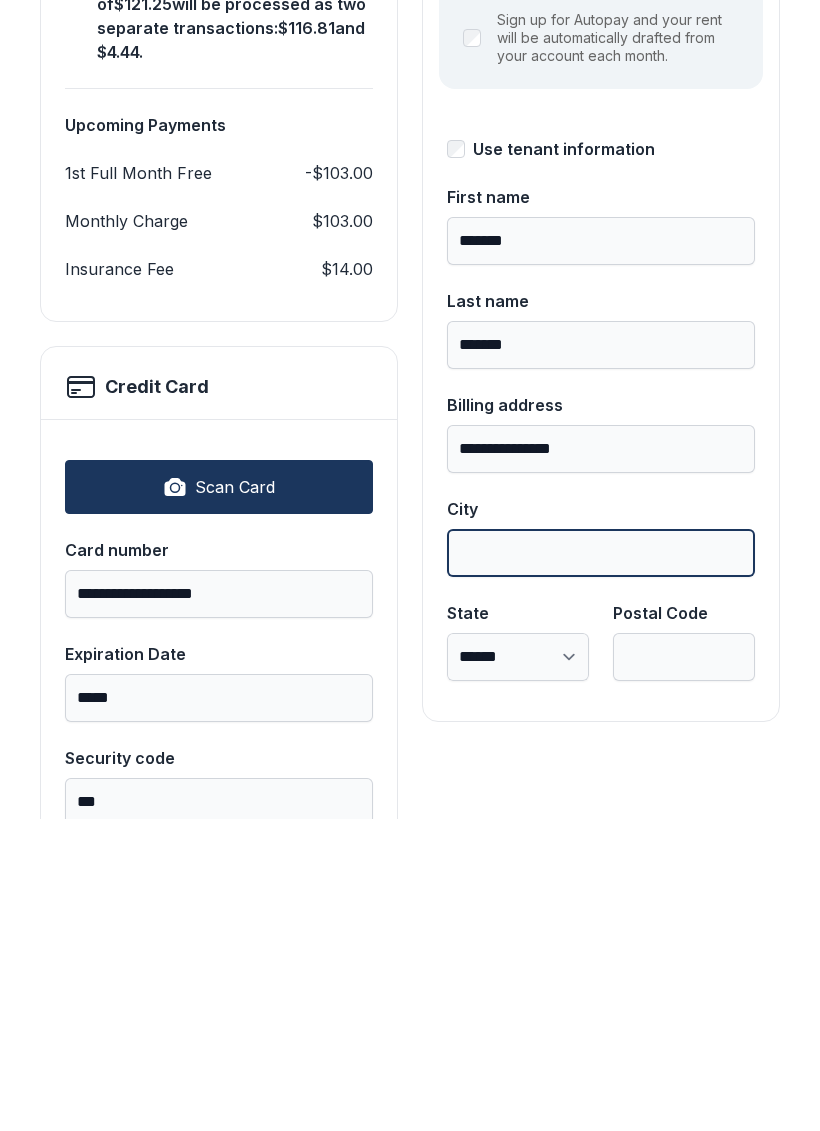click on "City" at bounding box center (601, 865) 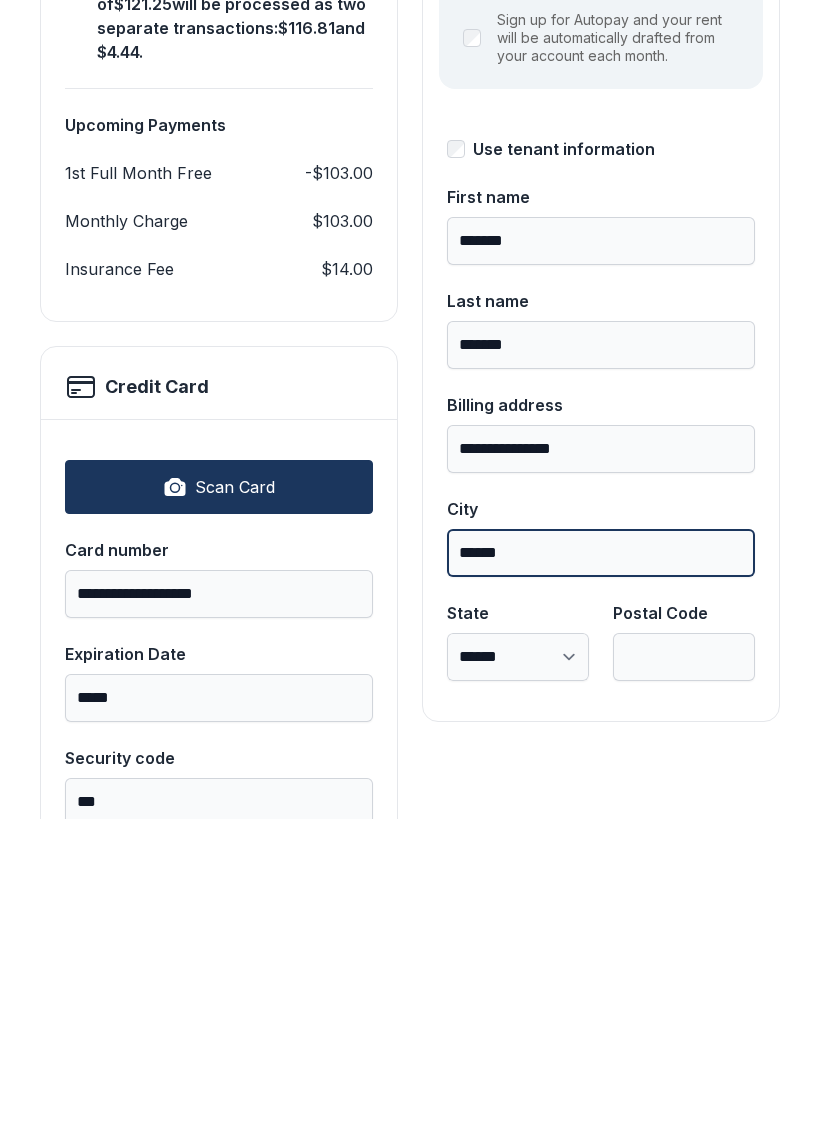 type on "******" 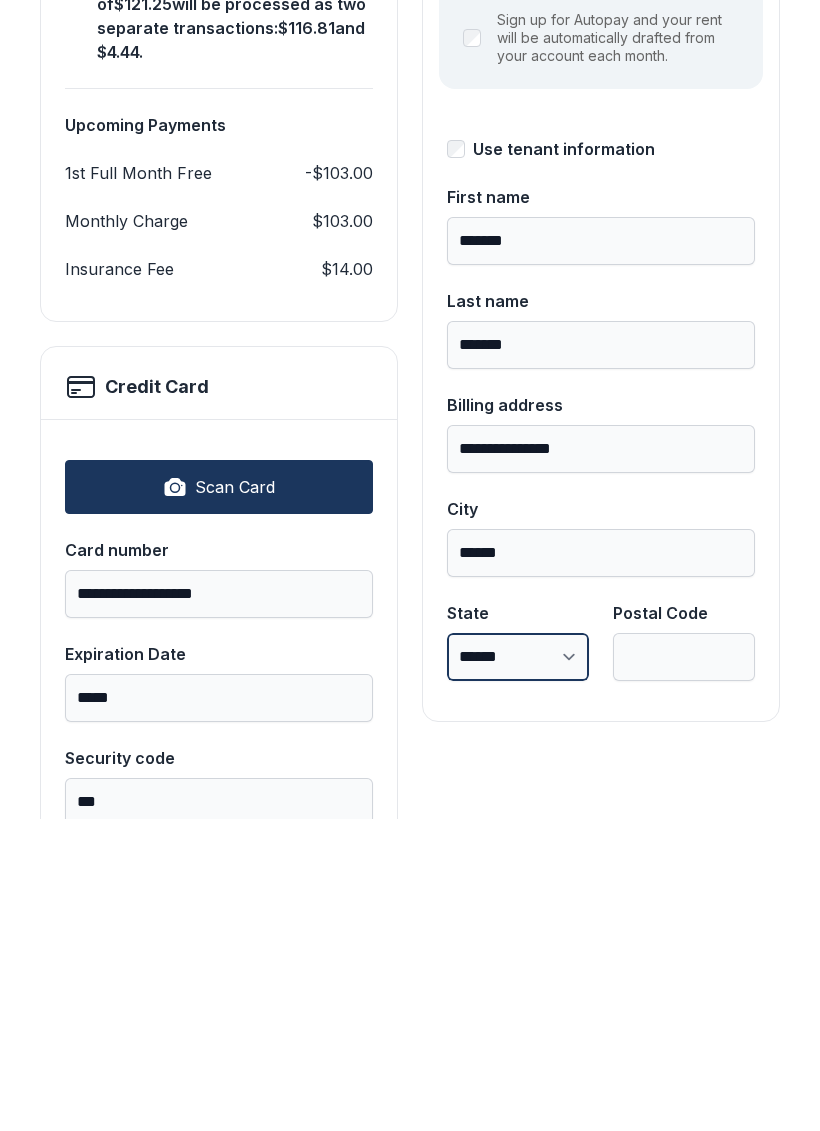 click on "**********" at bounding box center (518, 969) 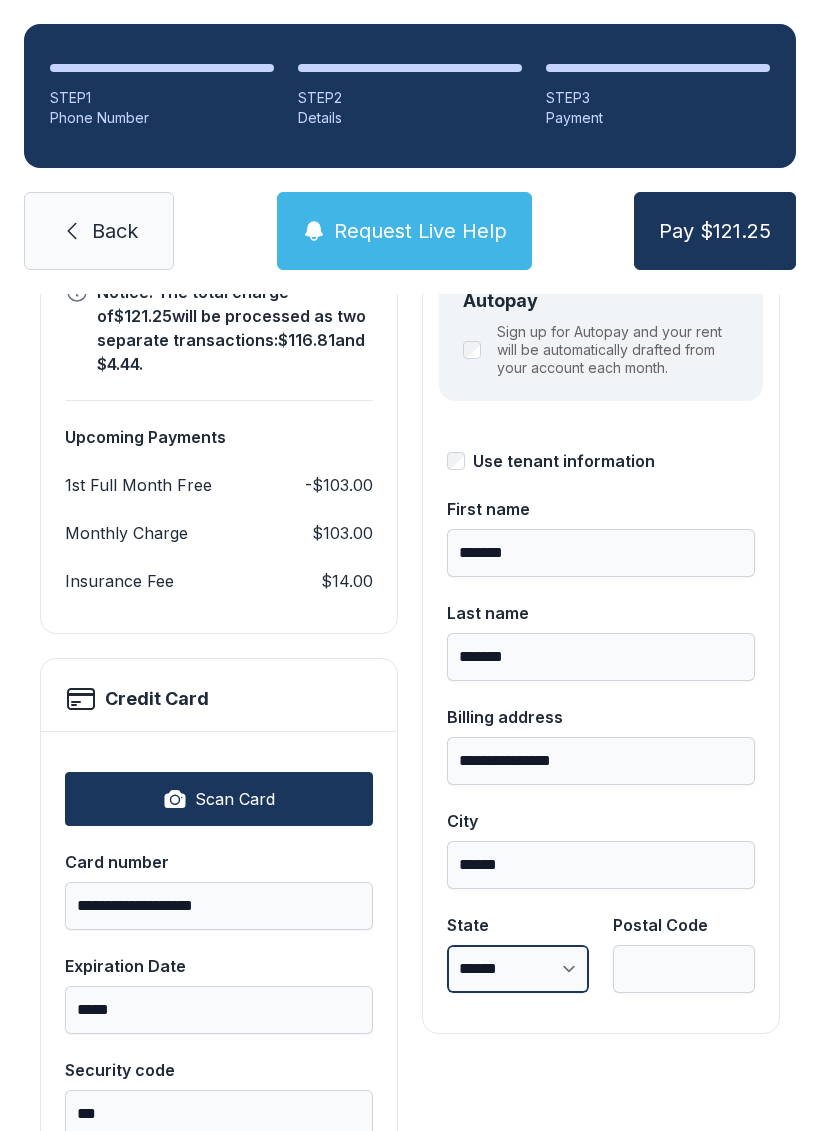 select on "**" 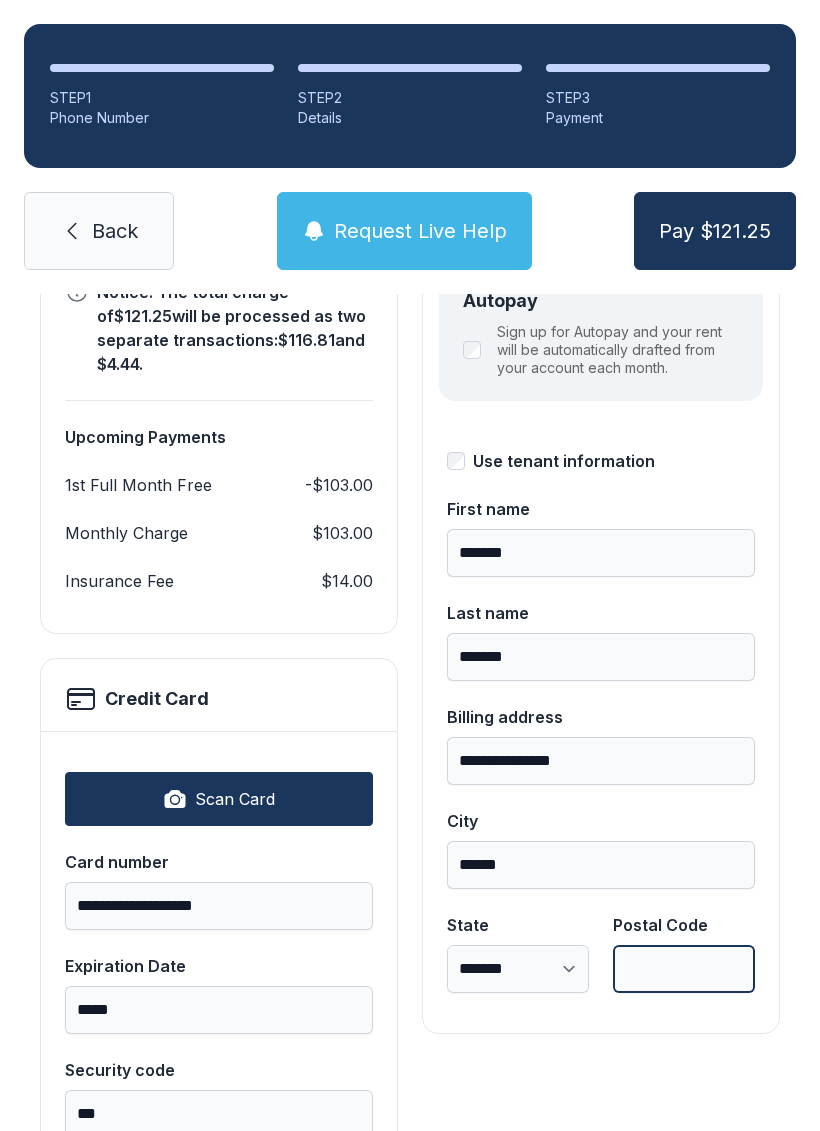 click on "Postal Code" at bounding box center [684, 969] 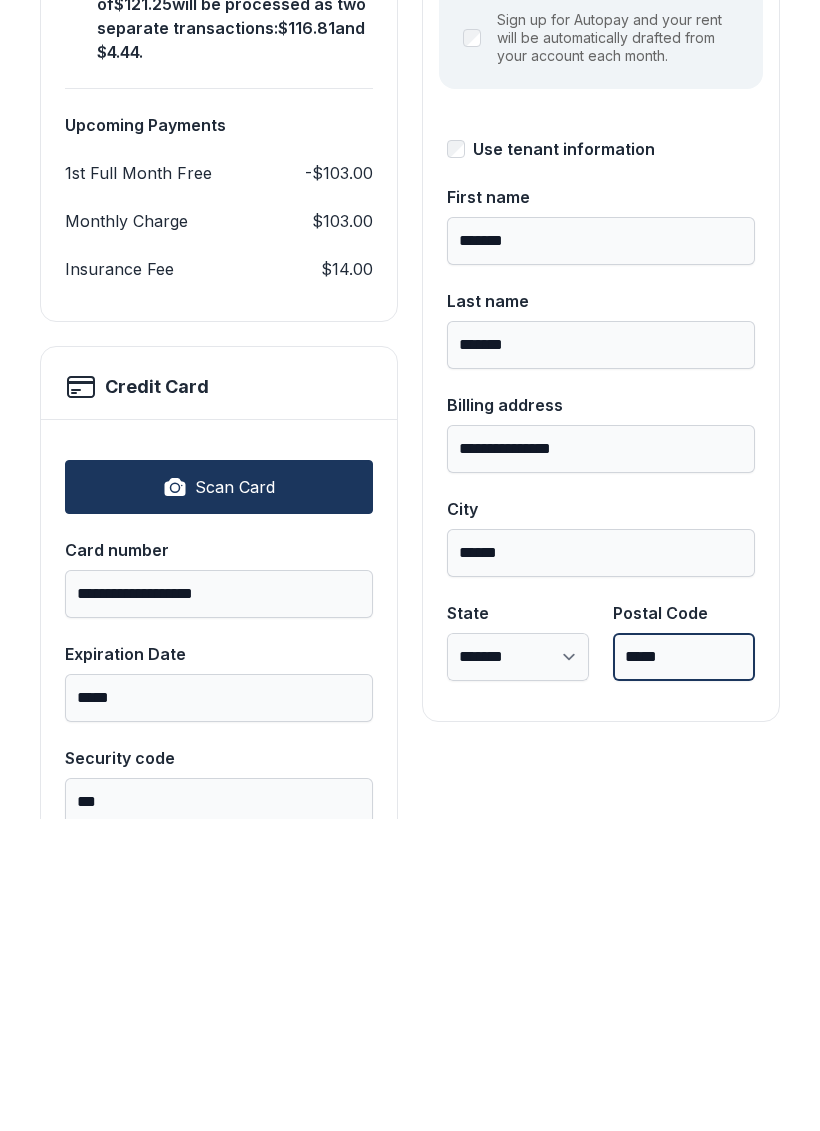 type on "*****" 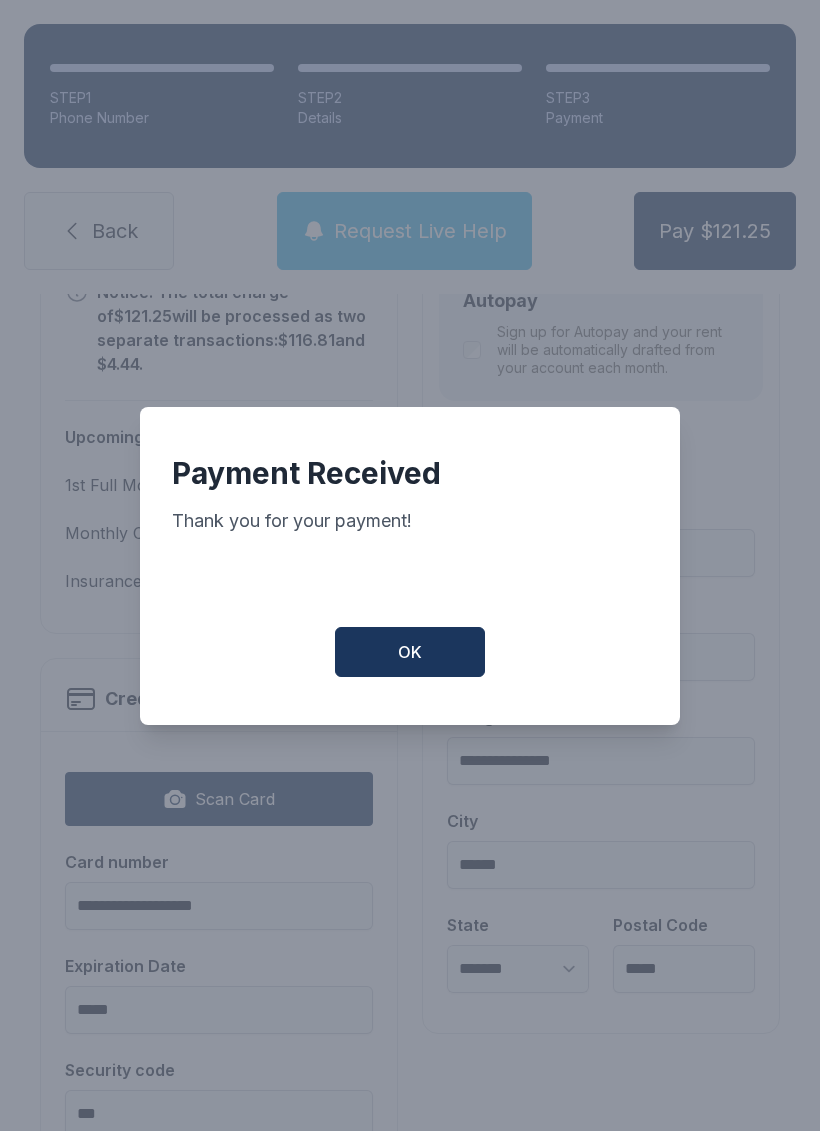 click on "OK" at bounding box center [410, 652] 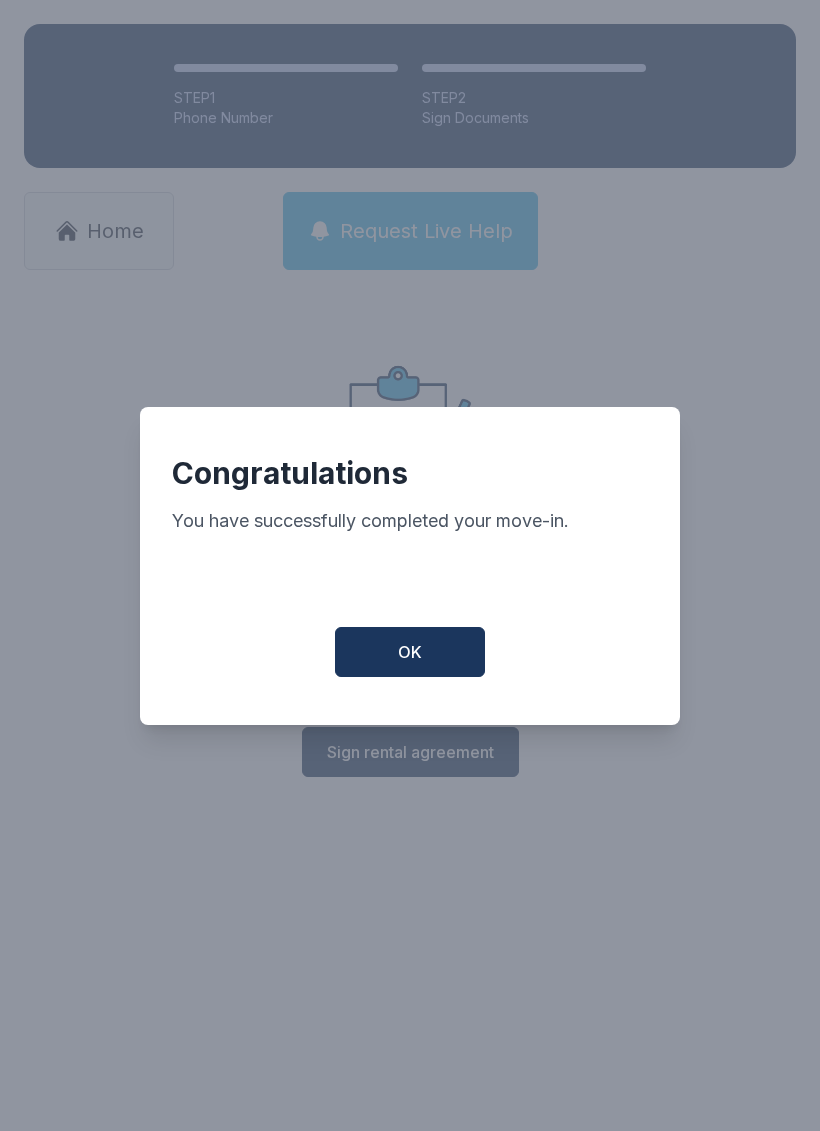 click on "OK" at bounding box center (410, 652) 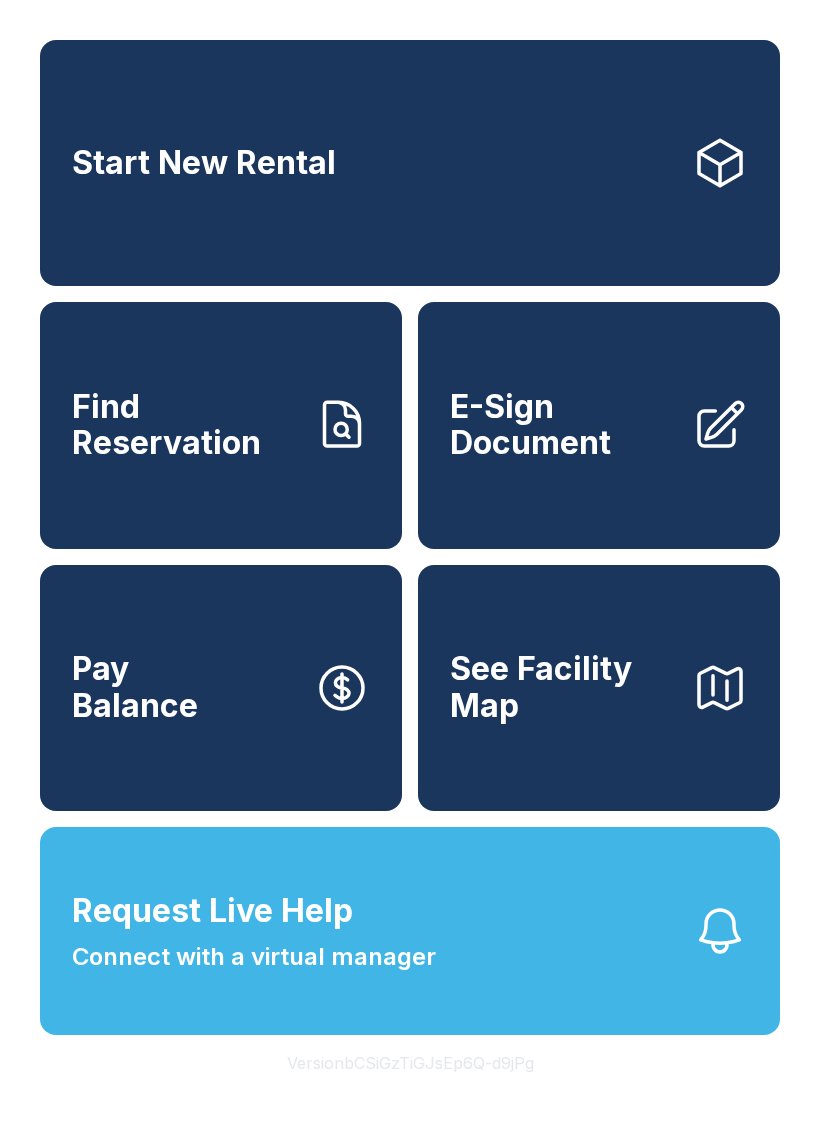 click on "Request Live Help Connect with a virtual manager" at bounding box center (254, 931) 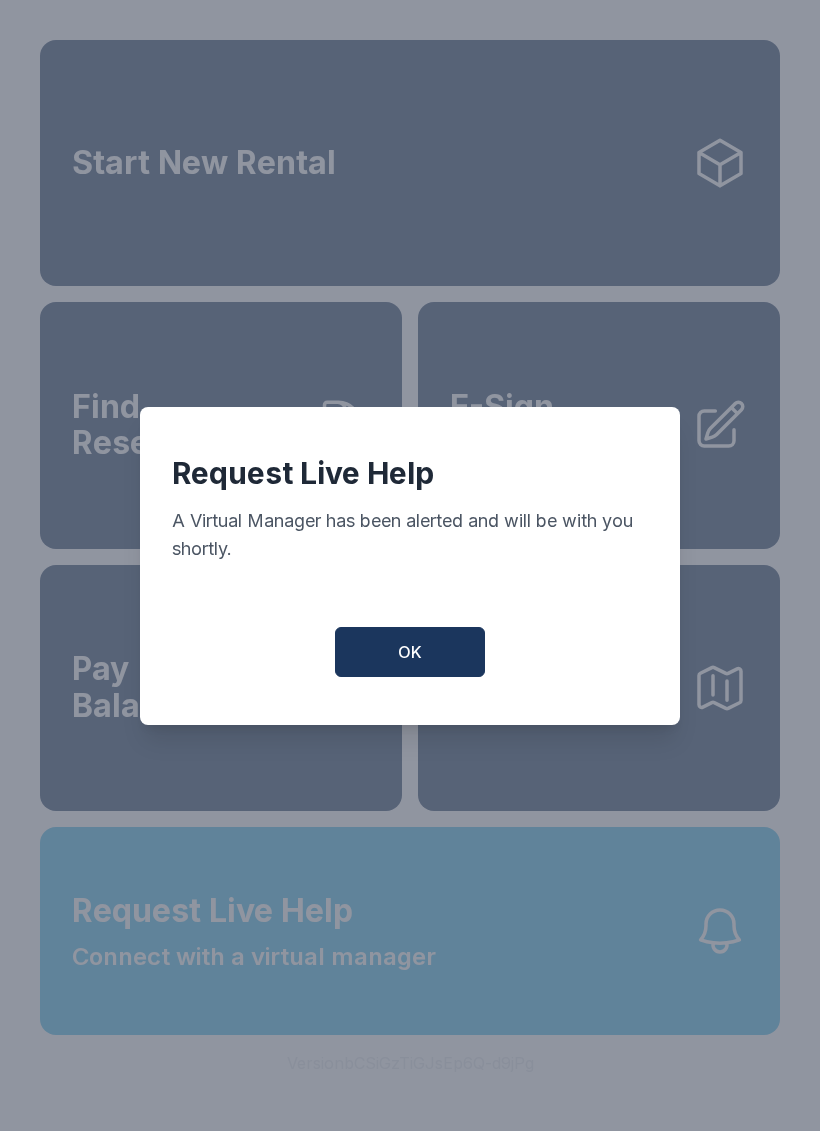 click on "OK" at bounding box center (410, 652) 